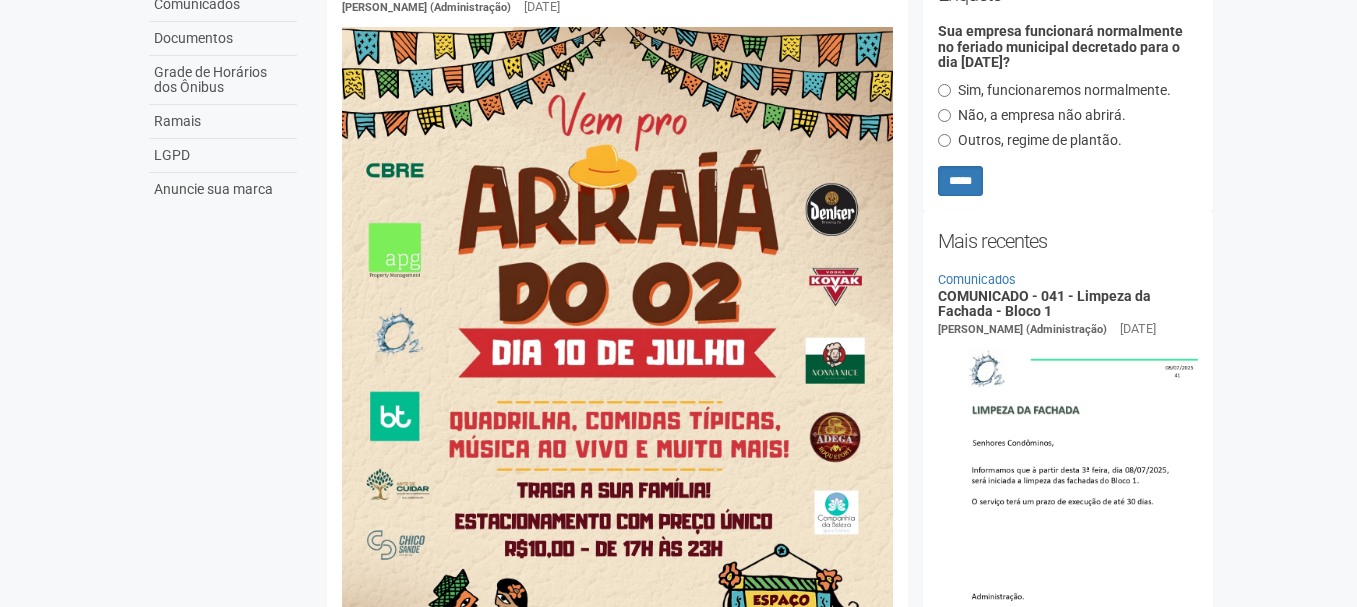scroll, scrollTop: 0, scrollLeft: 0, axis: both 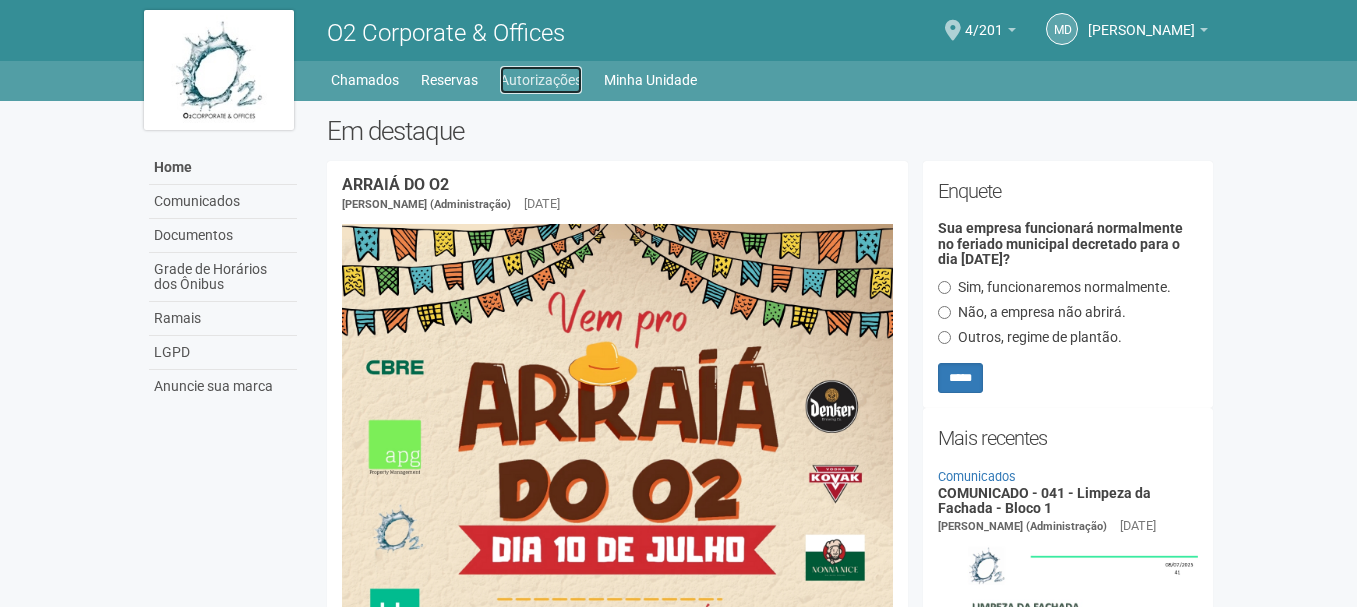 click on "Autorizações" at bounding box center (541, 80) 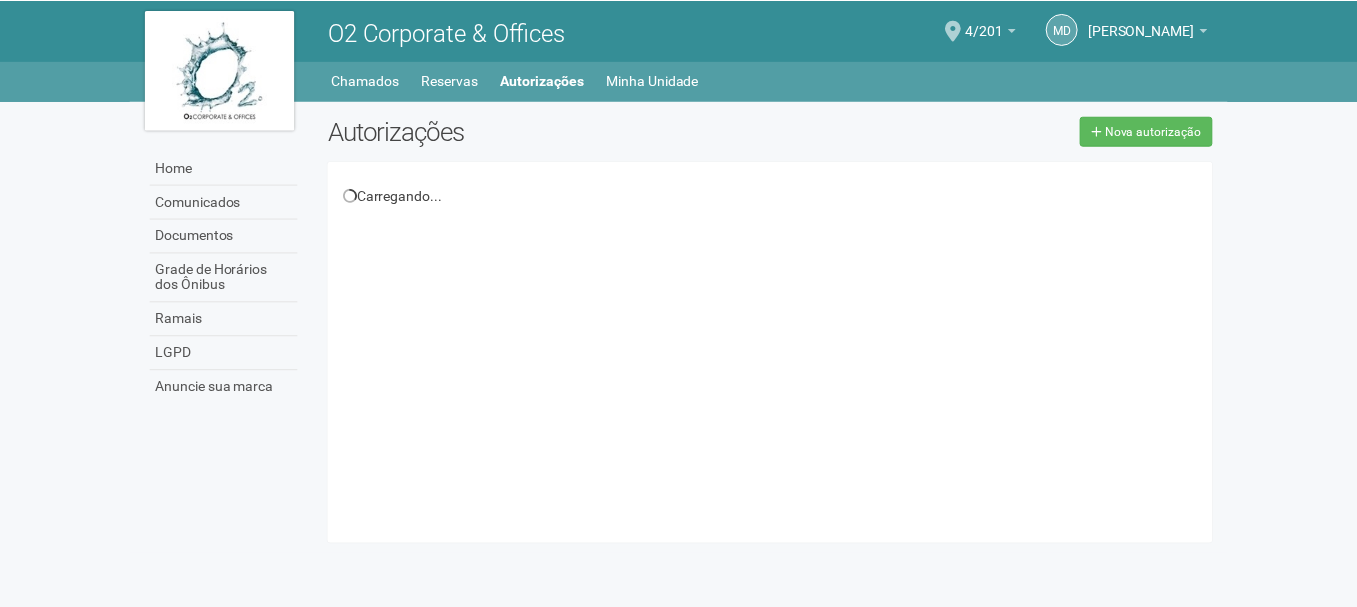 scroll, scrollTop: 0, scrollLeft: 0, axis: both 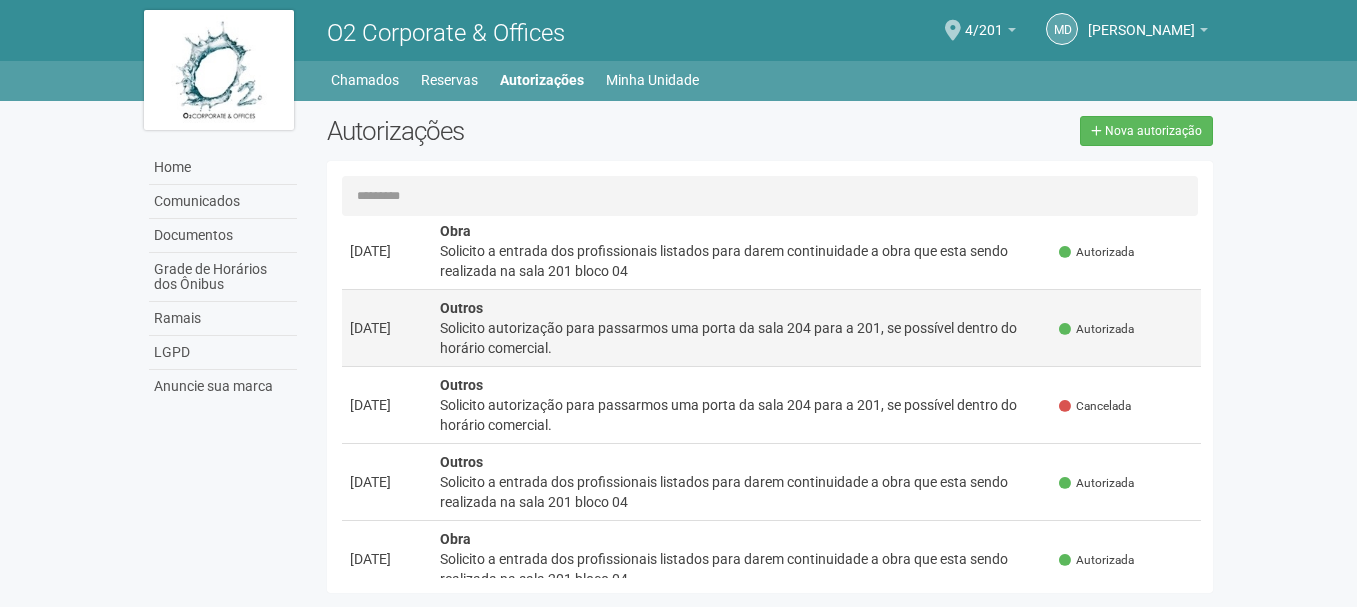 click on "Solicito autorização para passarmos uma porta da sala 204 para a 201, se possível dentro do horário comercial." at bounding box center (742, 338) 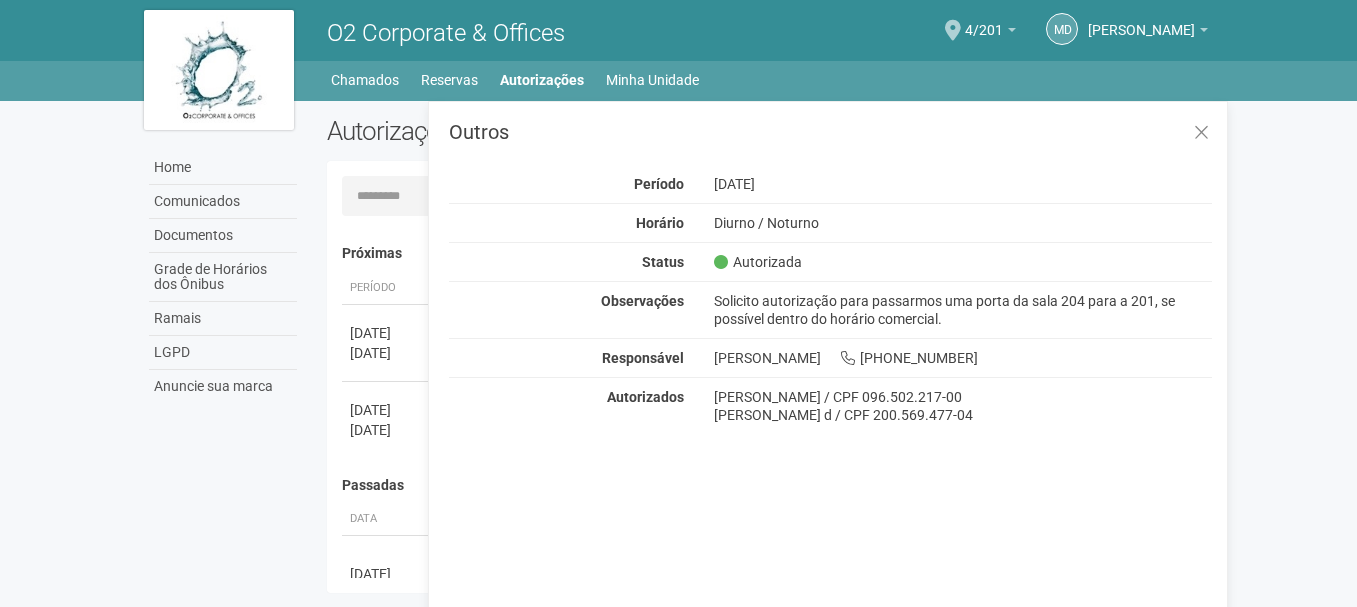 drag, startPoint x: 942, startPoint y: 324, endPoint x: 688, endPoint y: 302, distance: 254.95097 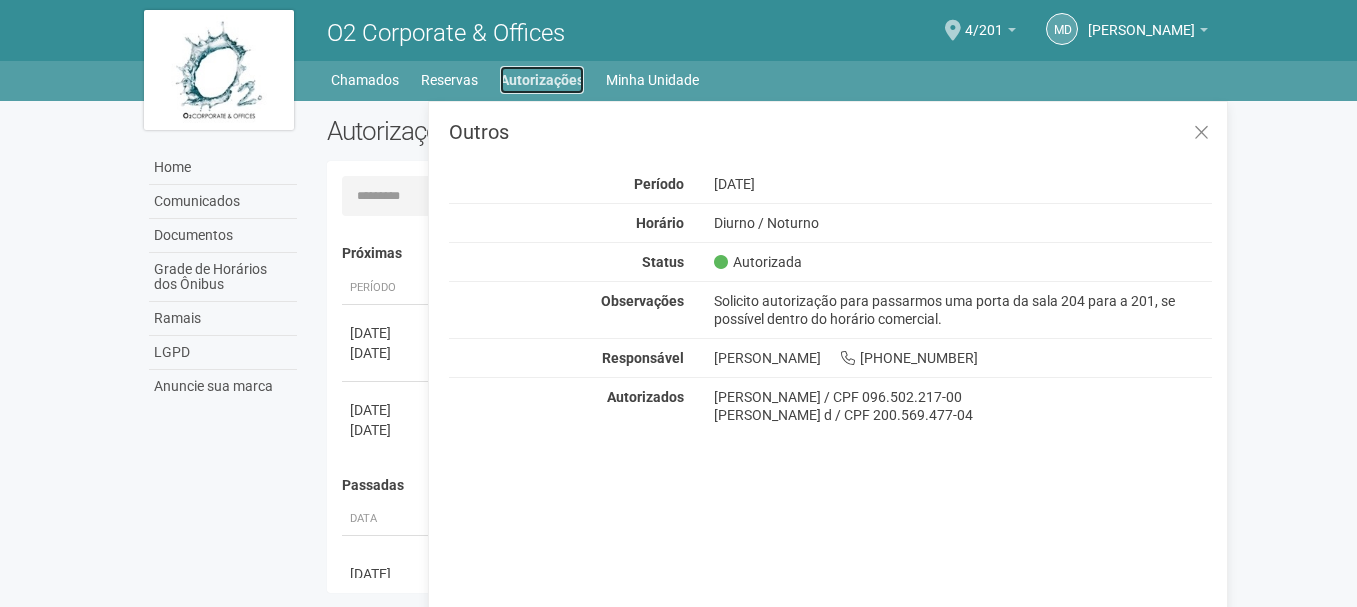 click on "Autorizações" at bounding box center [542, 80] 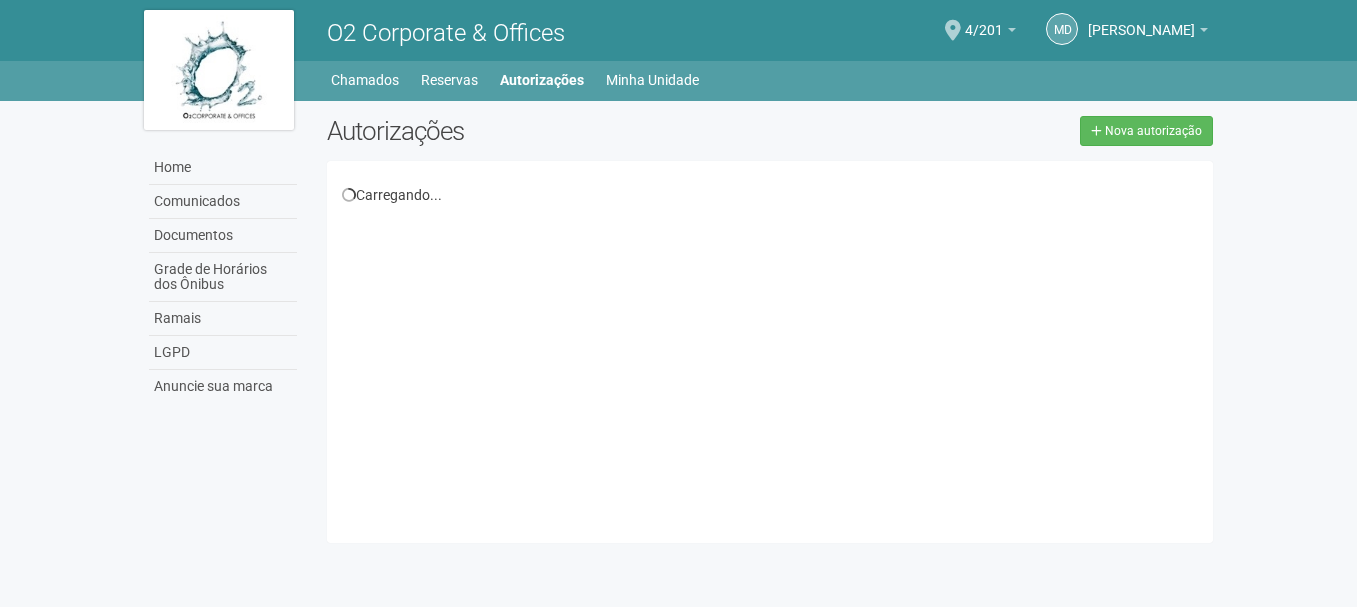 scroll, scrollTop: 0, scrollLeft: 0, axis: both 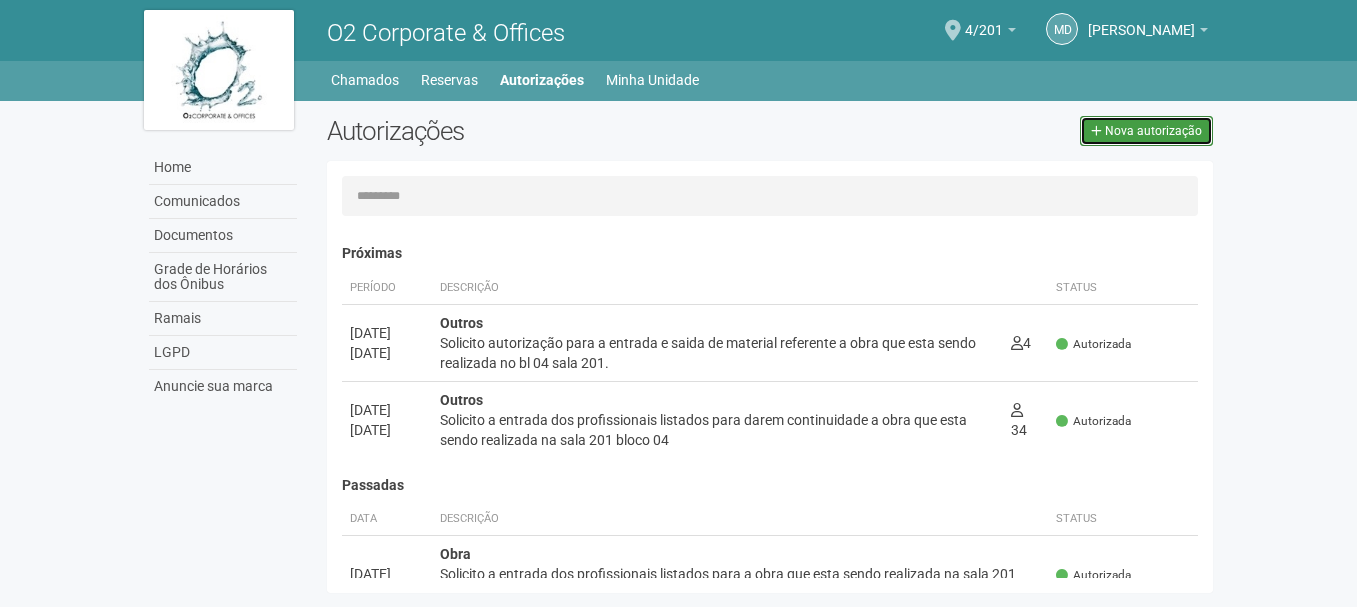 click on "Nova autorização" at bounding box center (1153, 131) 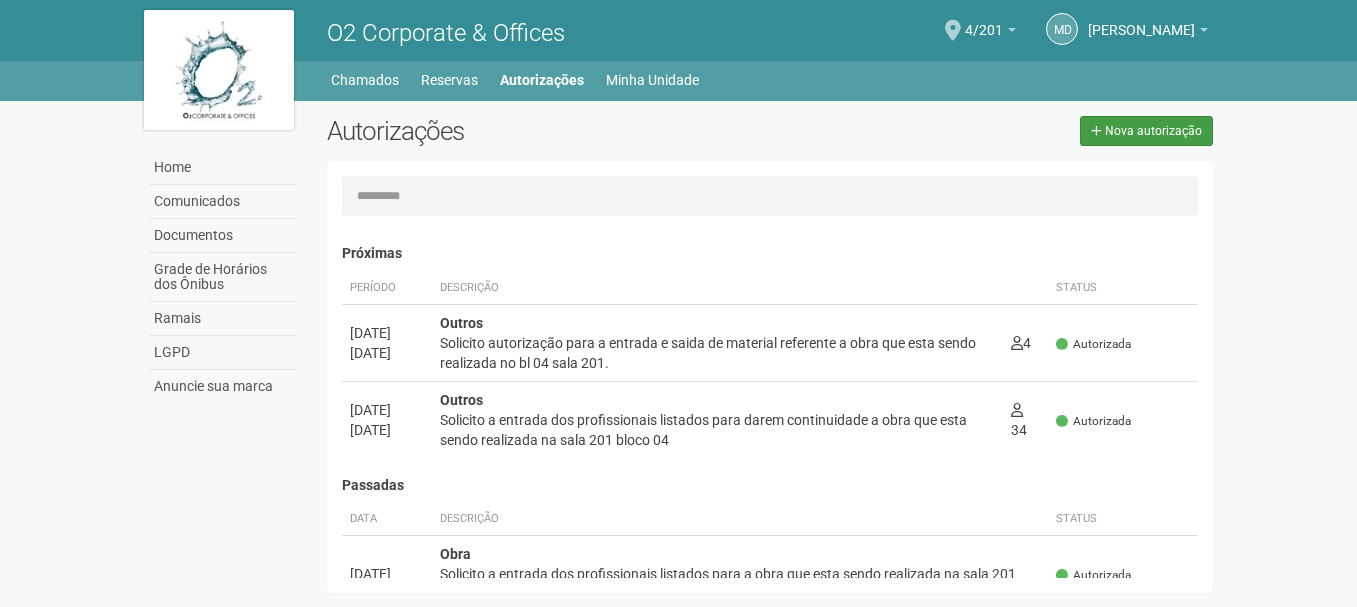 select on "**" 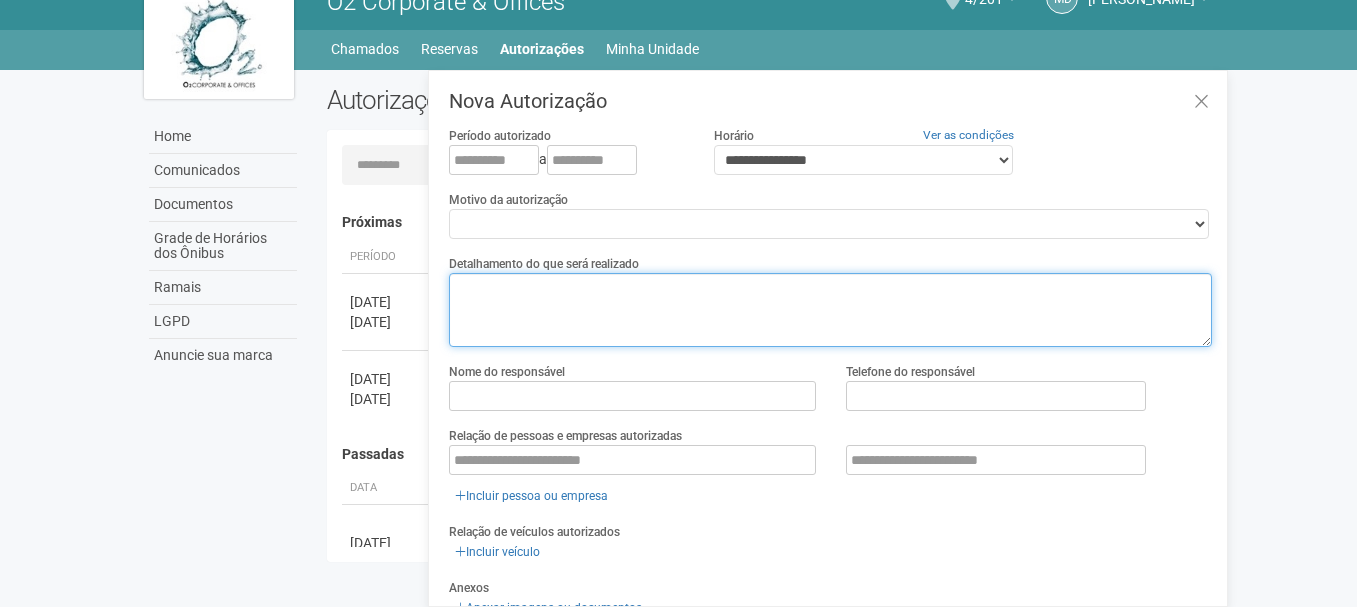 click at bounding box center (830, 310) 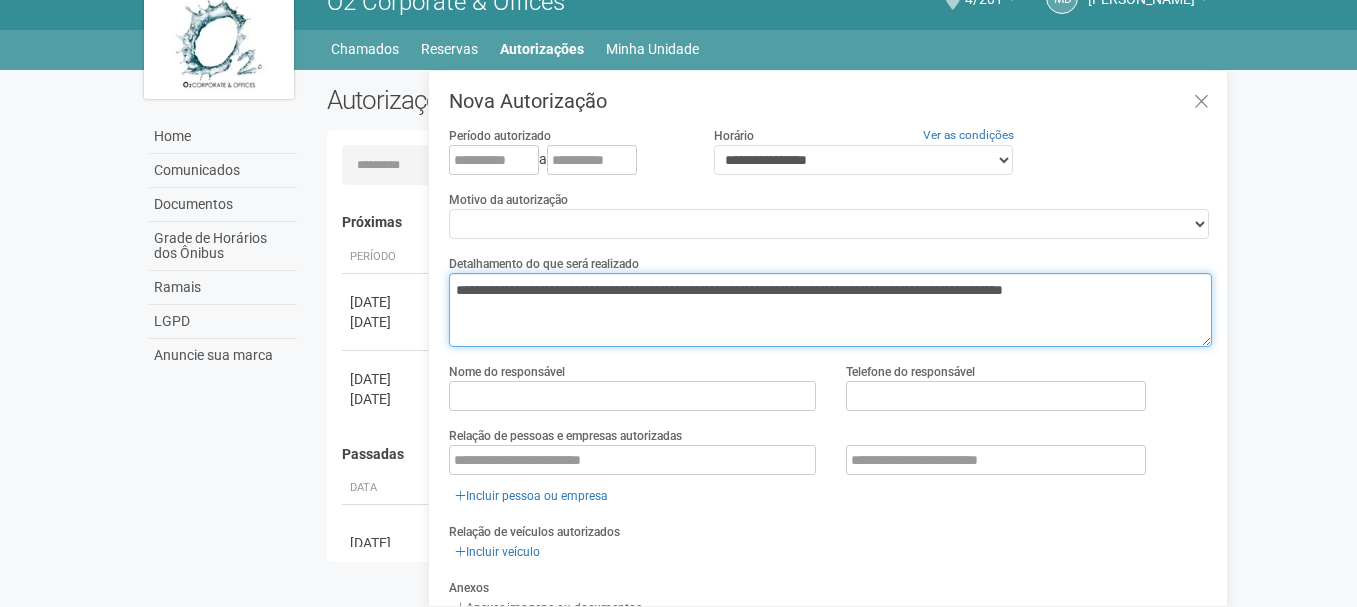 type on "**********" 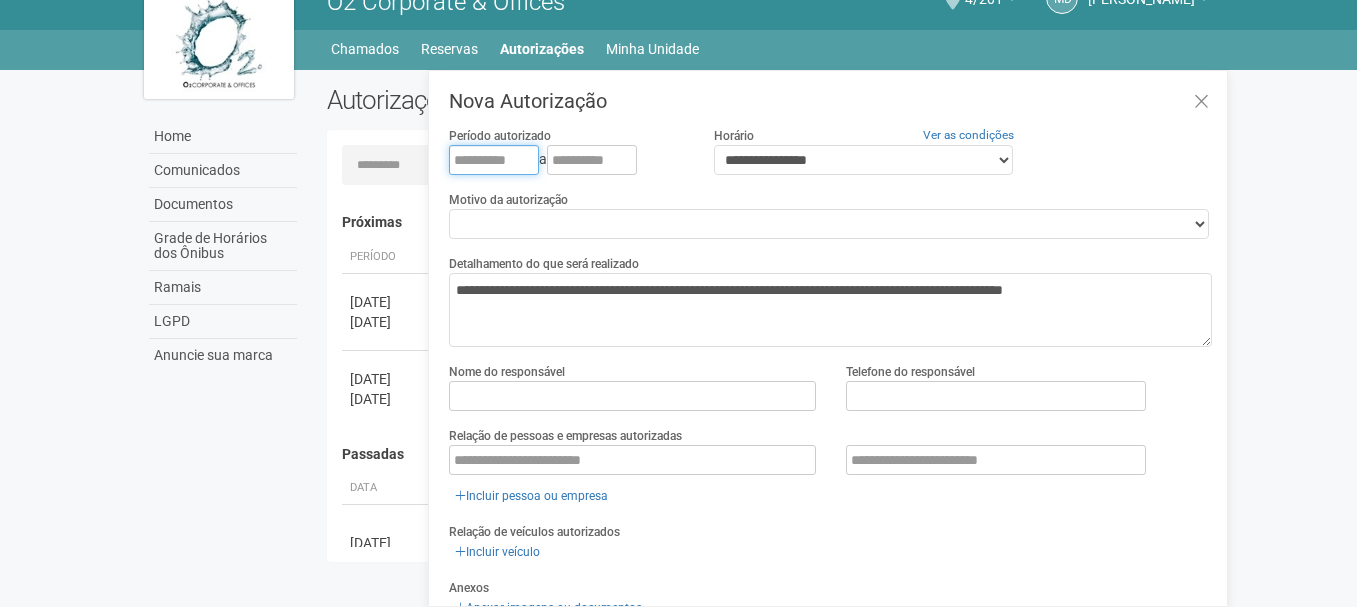 click at bounding box center (494, 160) 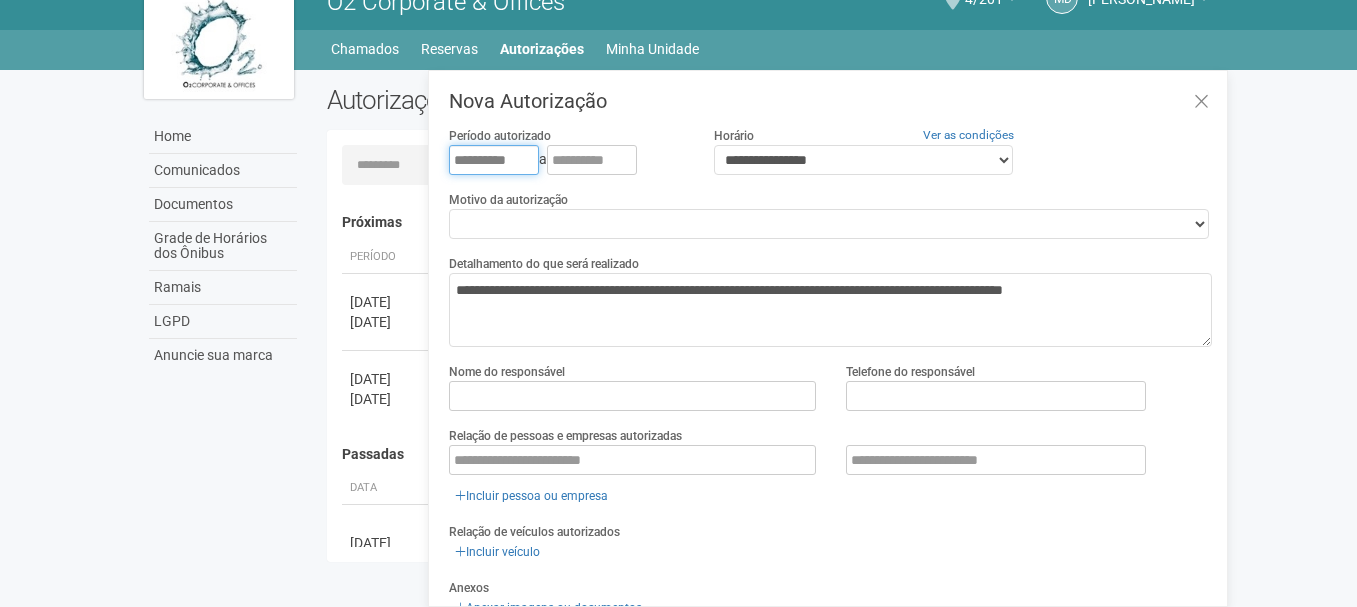 type on "**********" 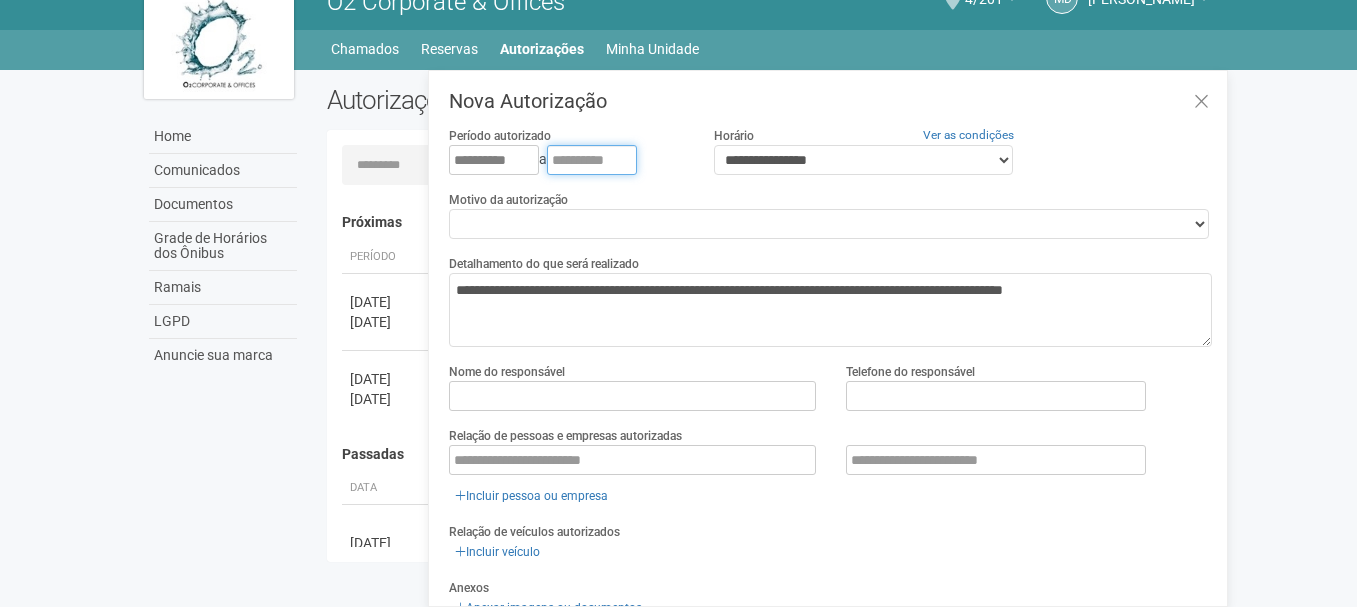 click at bounding box center (592, 160) 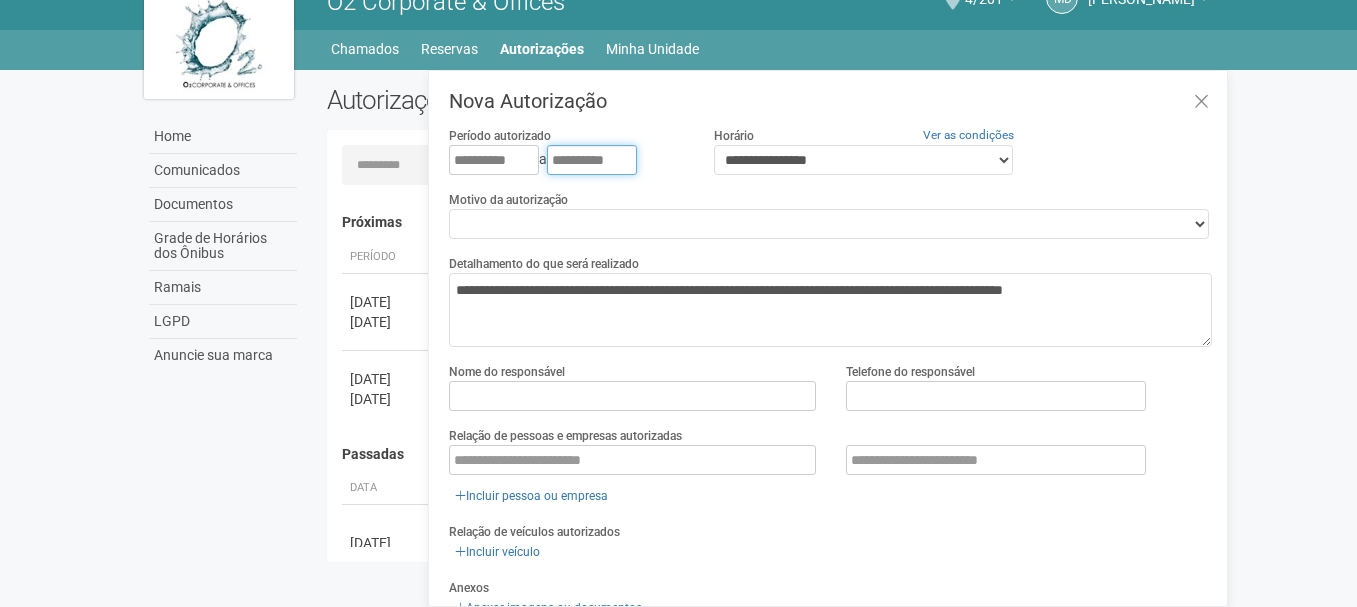 type on "**********" 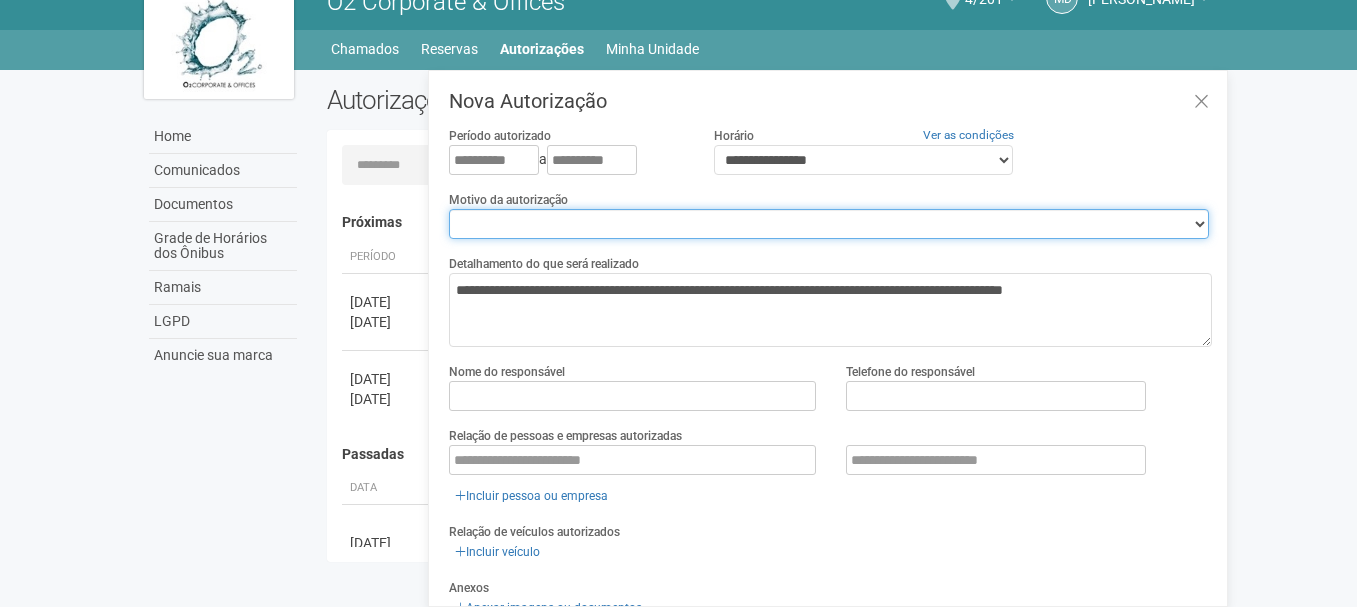 click on "**********" at bounding box center (829, 224) 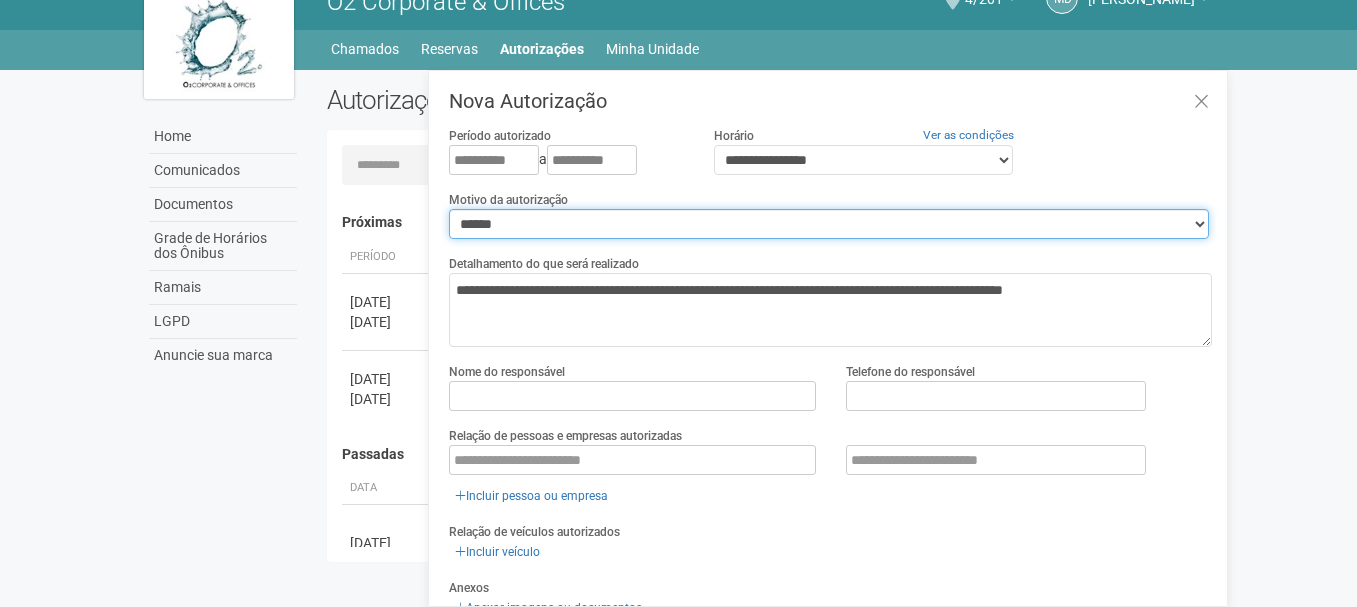 click on "**********" at bounding box center [829, 224] 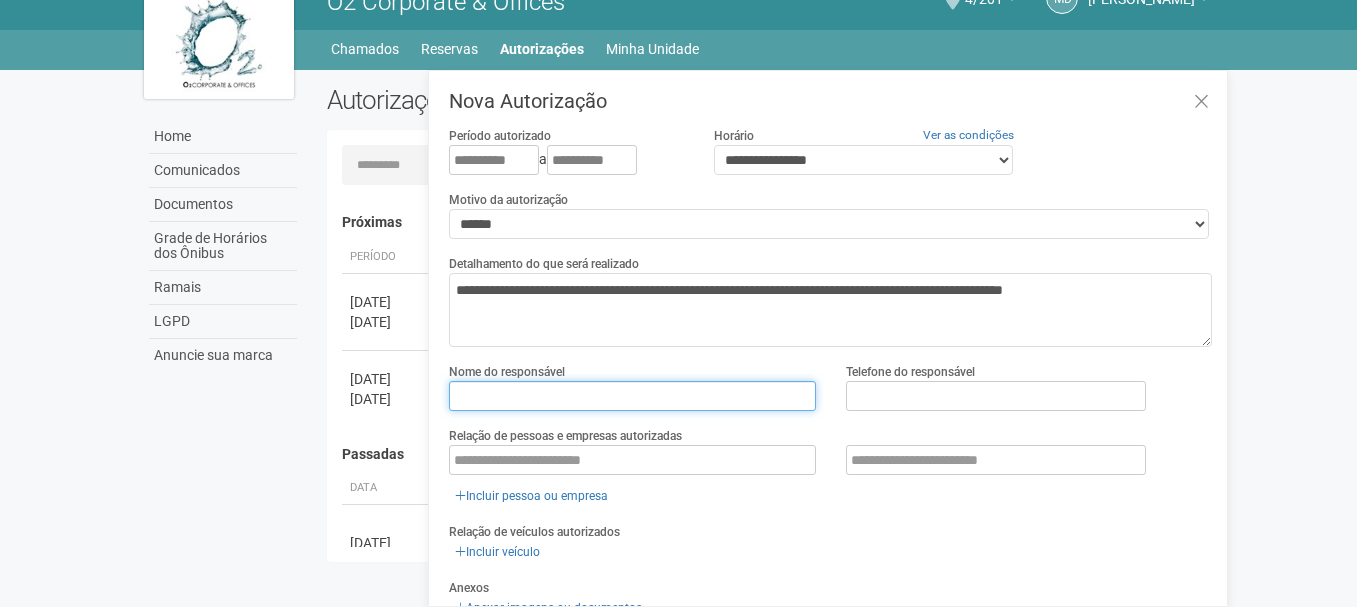 click at bounding box center [632, 396] 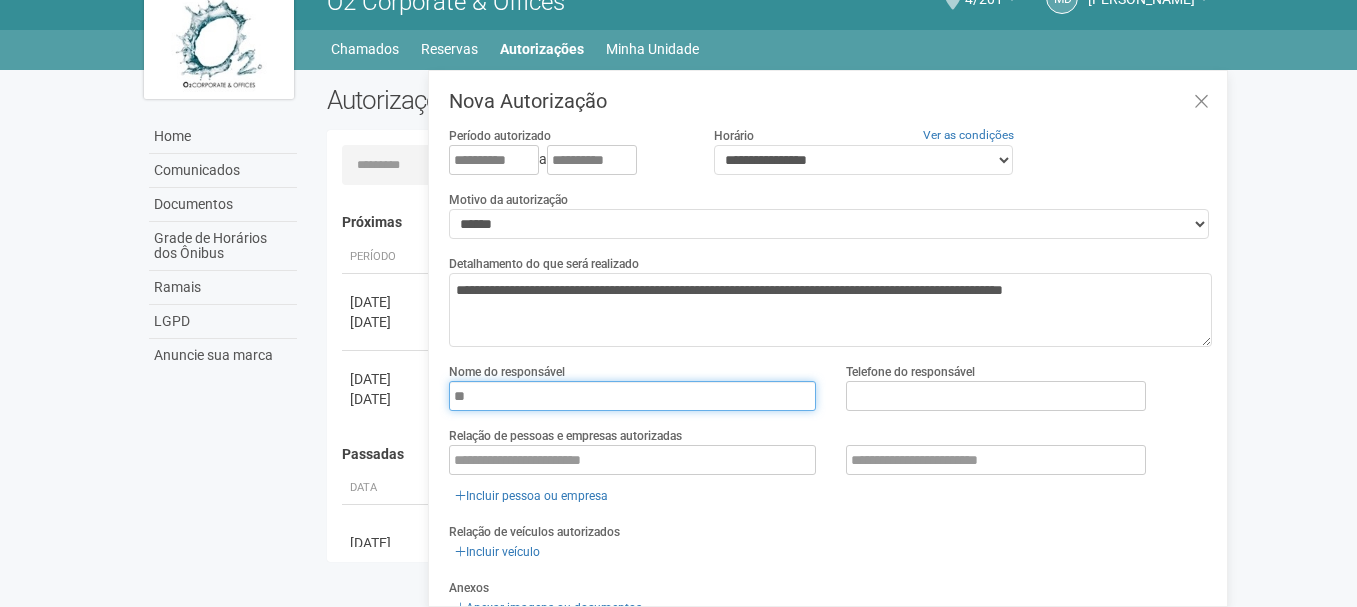 type on "**********" 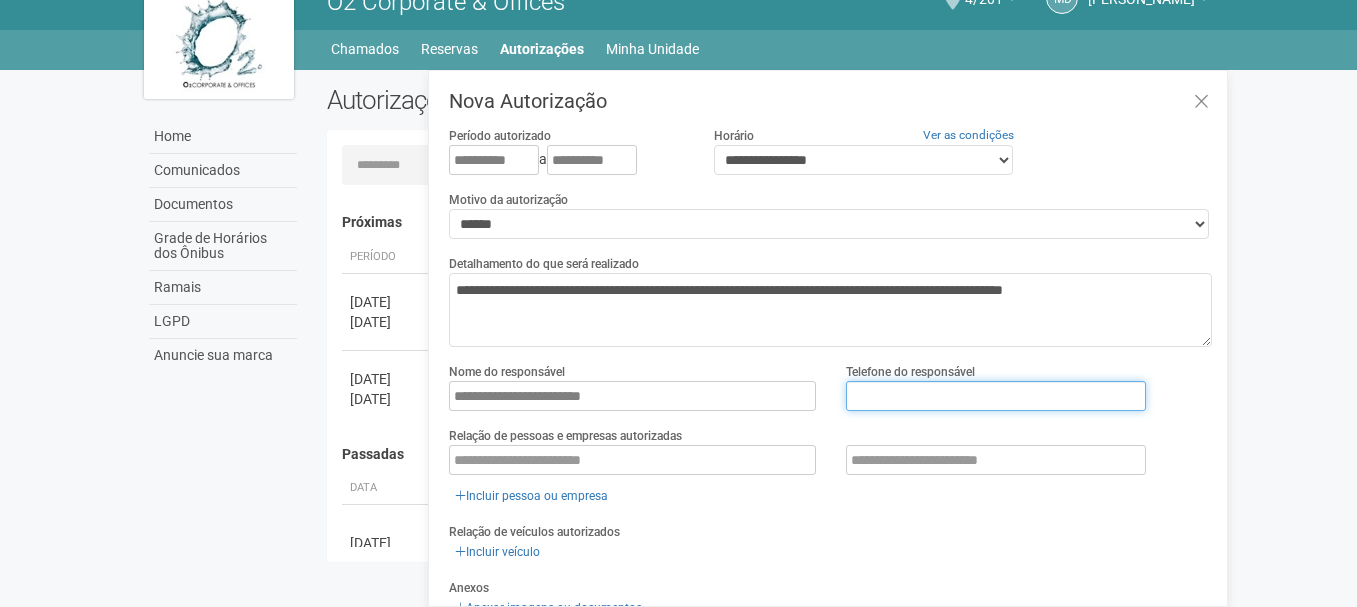 click at bounding box center (996, 396) 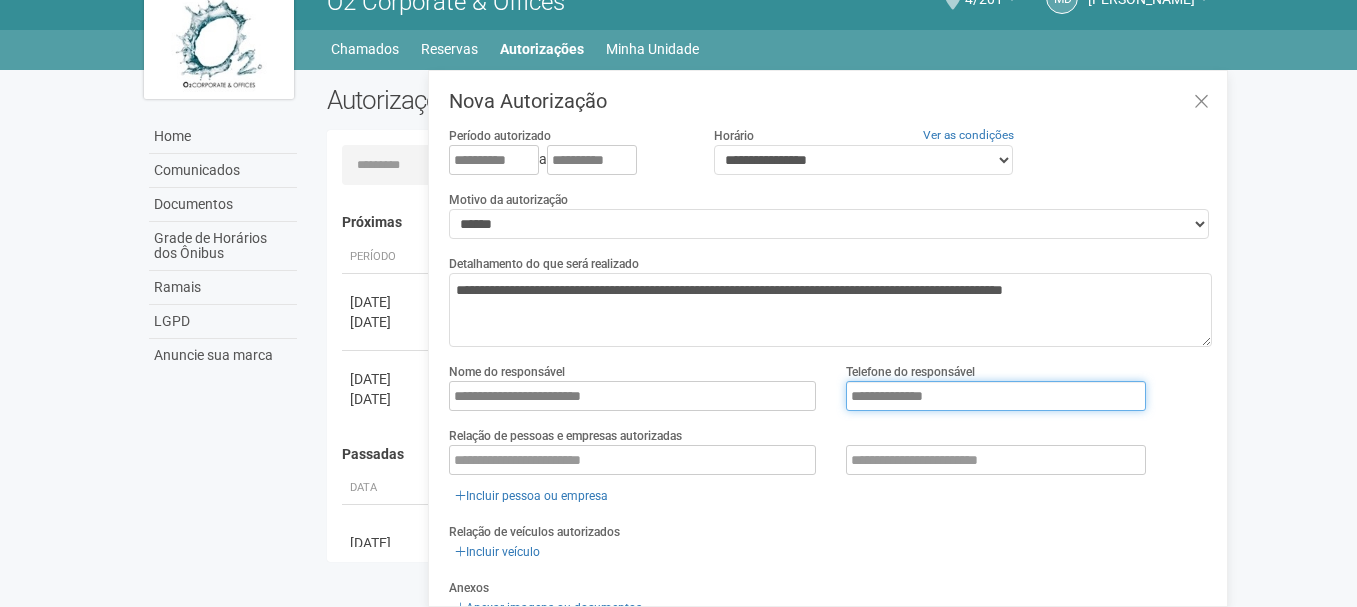 type on "**********" 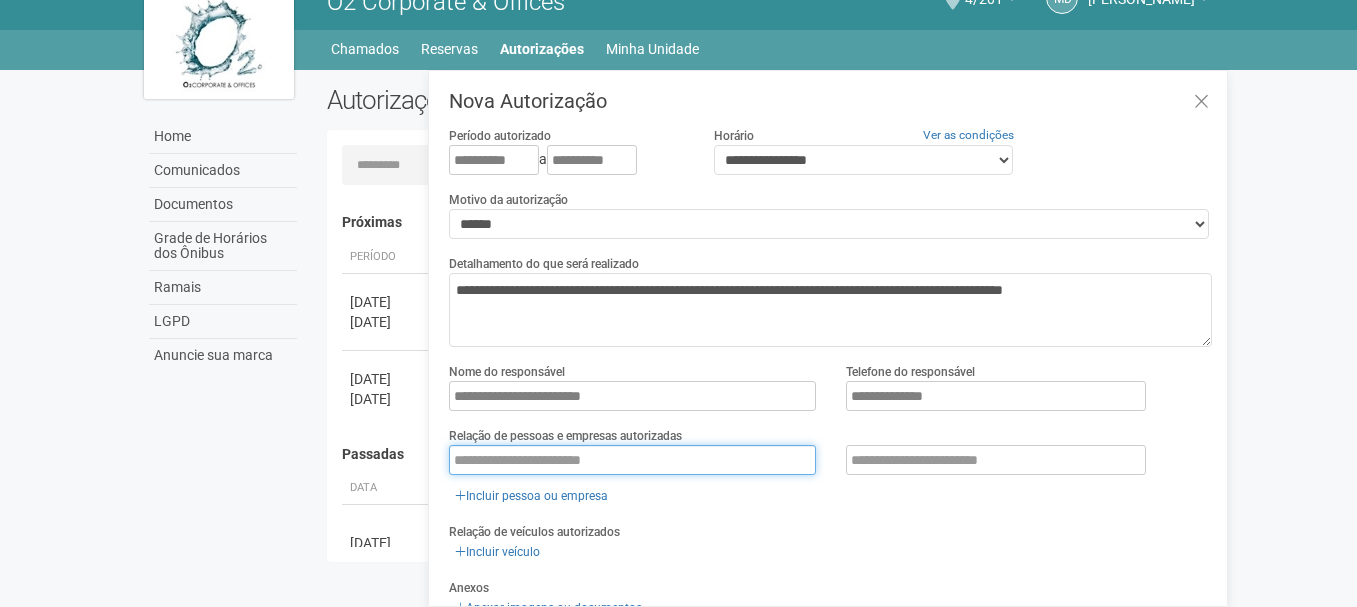 click at bounding box center (632, 460) 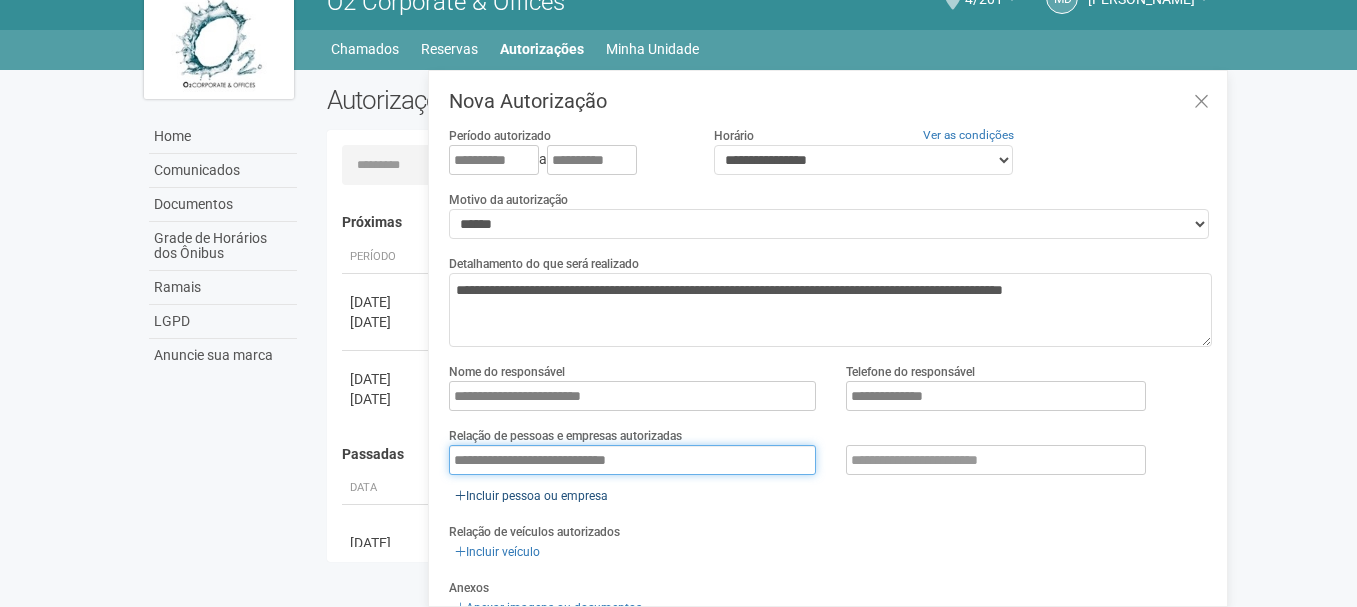 type on "**********" 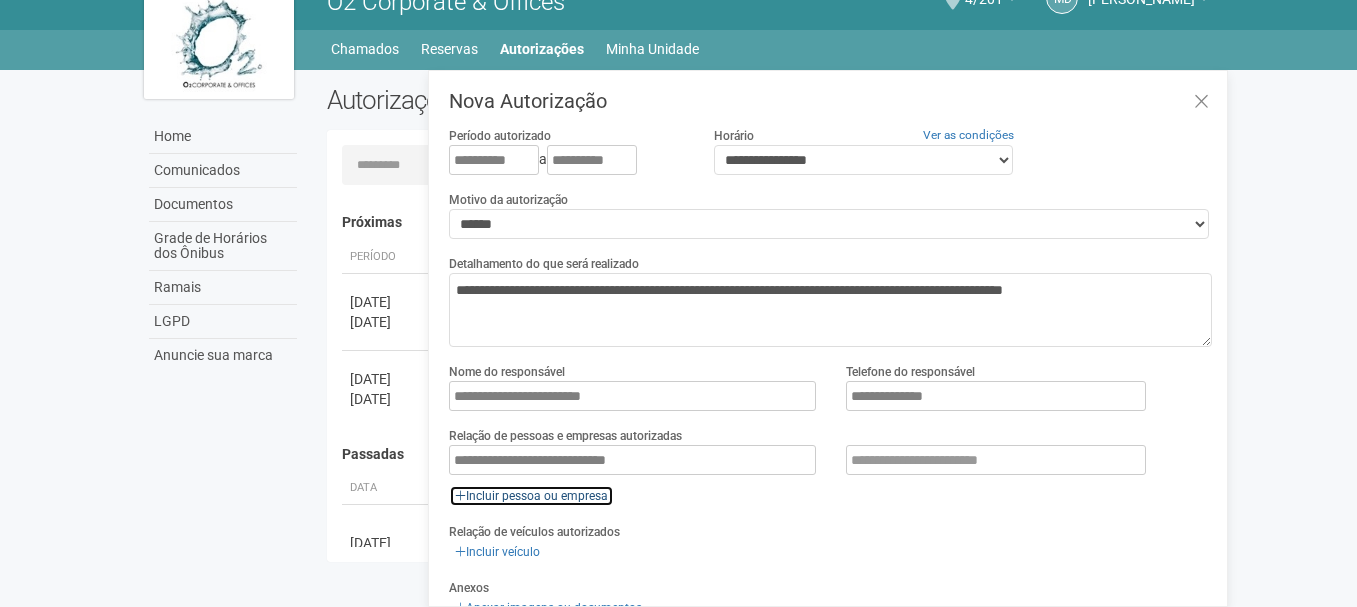 click on "Incluir pessoa ou empresa" at bounding box center (531, 496) 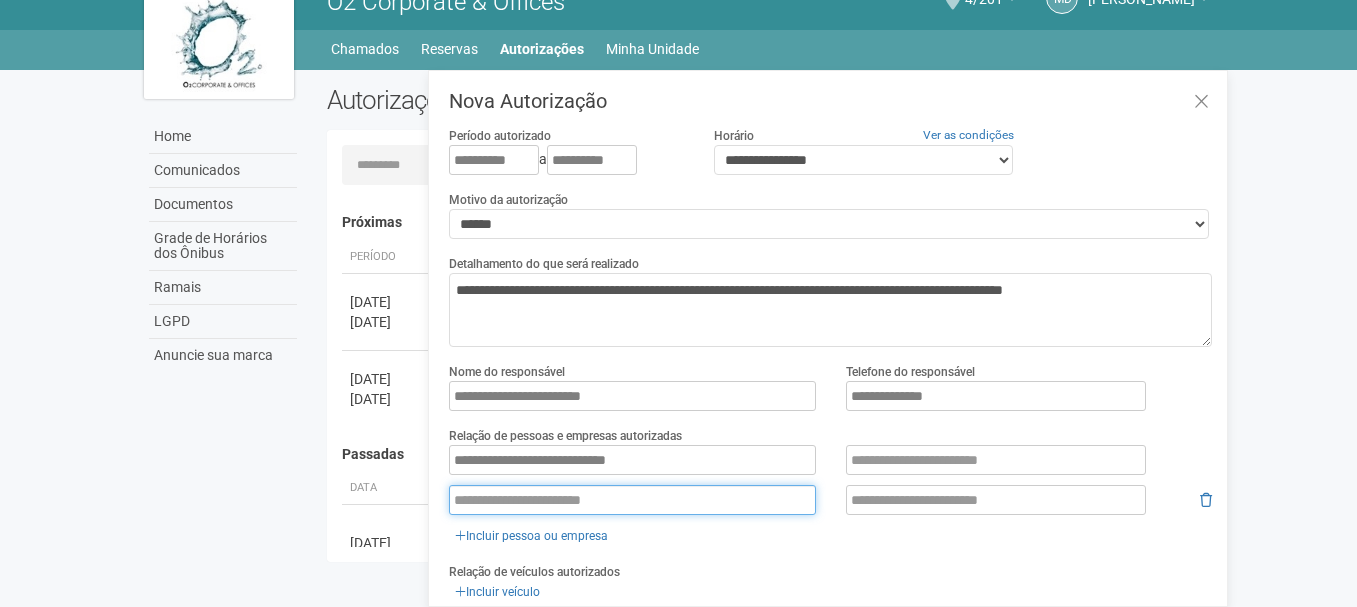 click at bounding box center [632, 500] 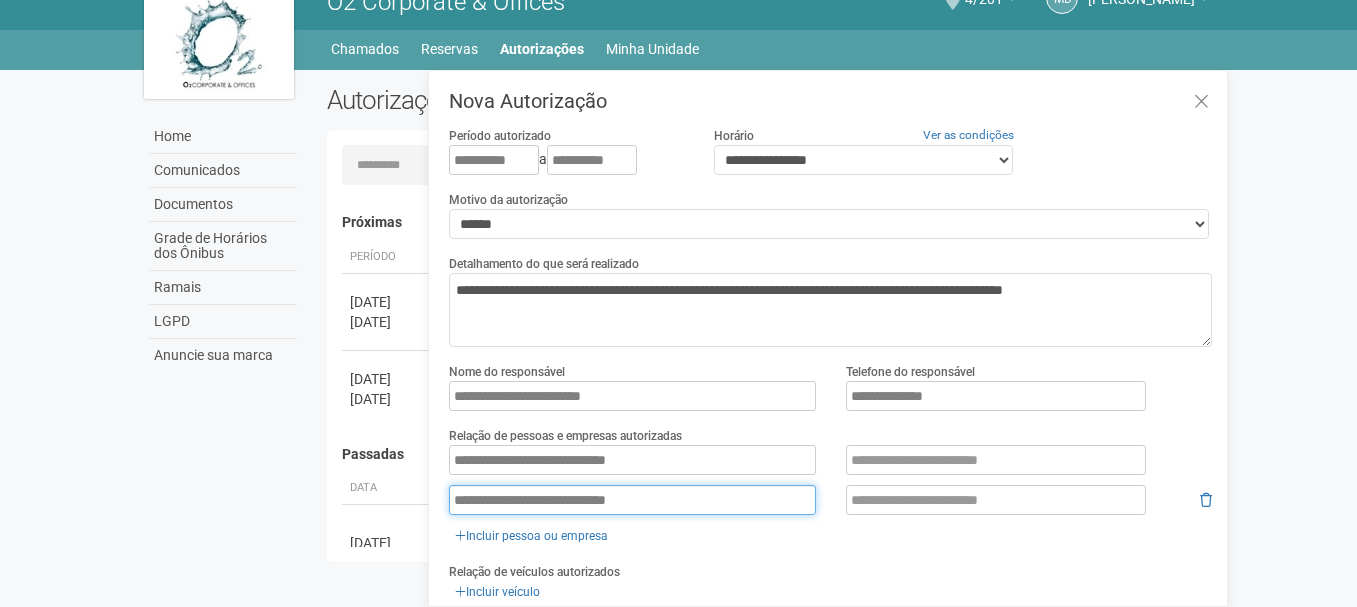 type on "**********" 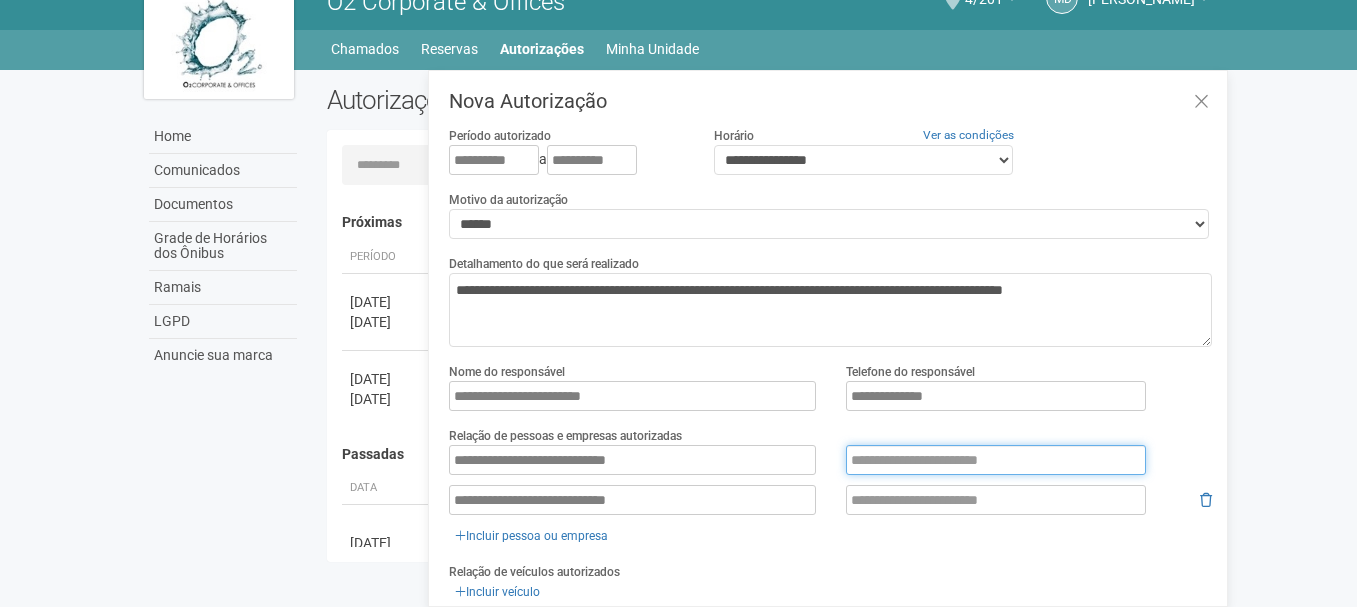 click at bounding box center [996, 460] 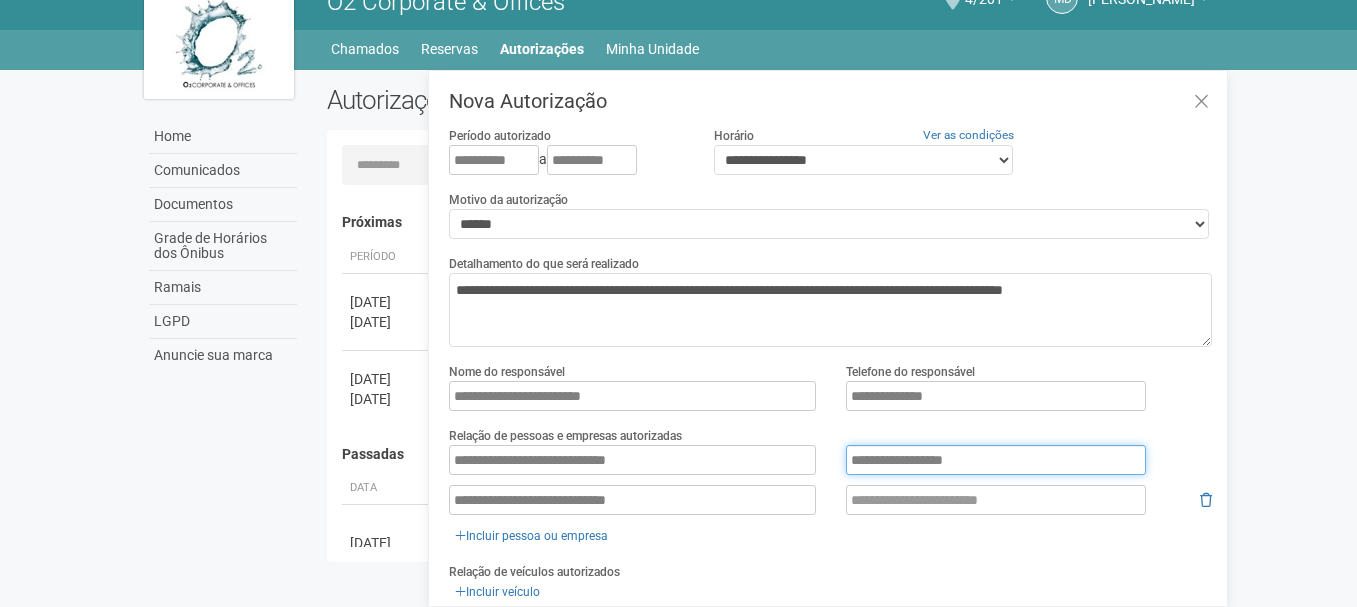 type on "**********" 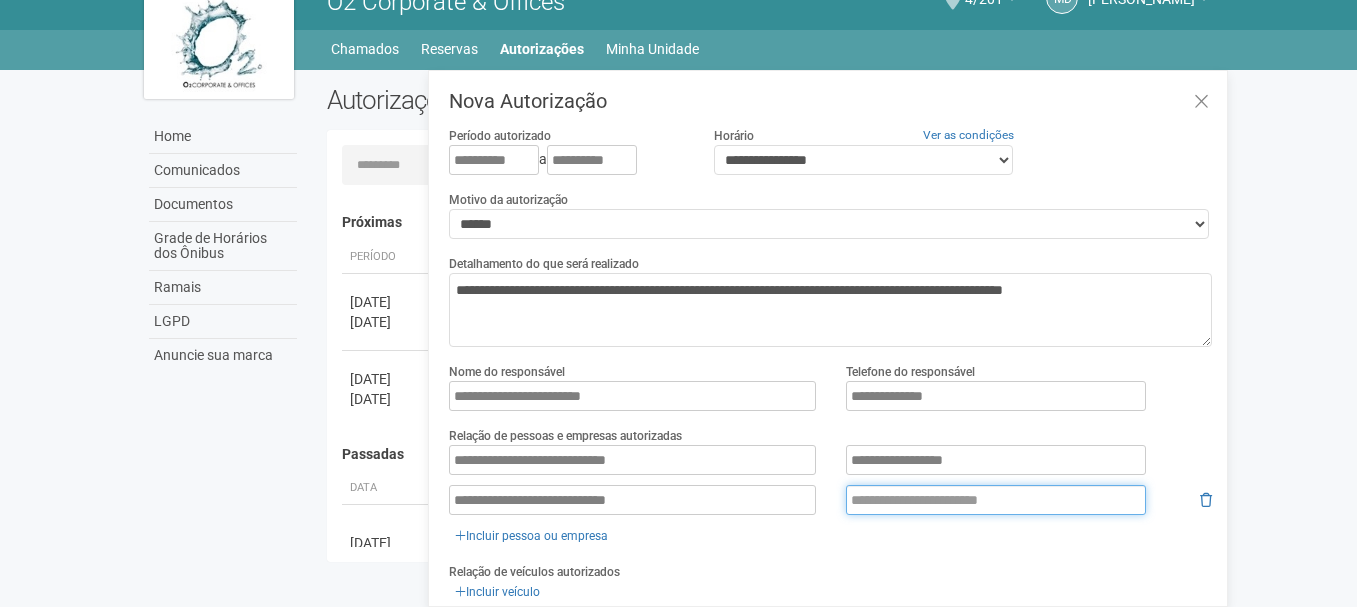 click at bounding box center [996, 500] 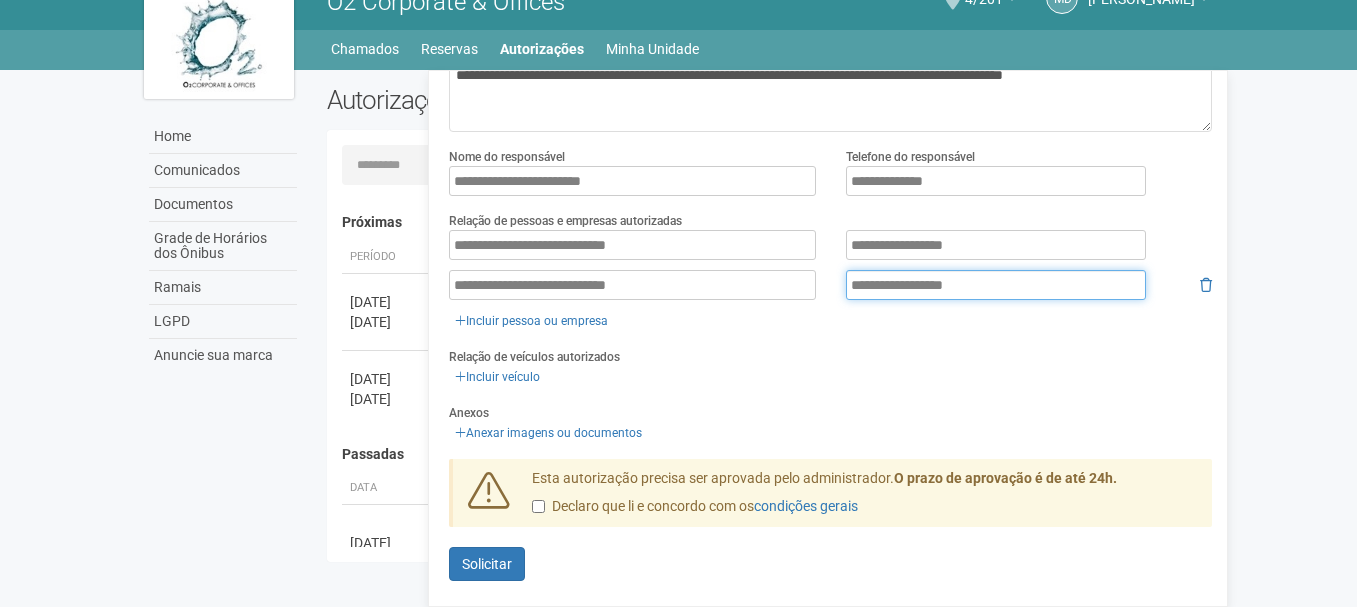 scroll, scrollTop: 216, scrollLeft: 0, axis: vertical 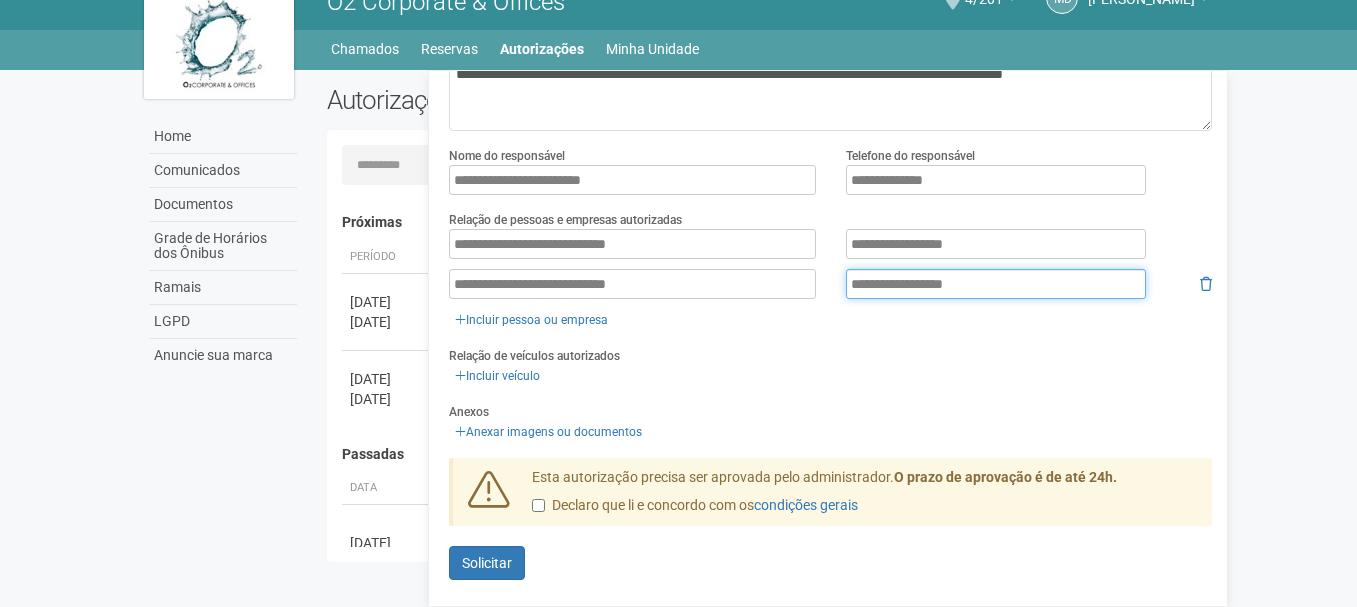 type on "**********" 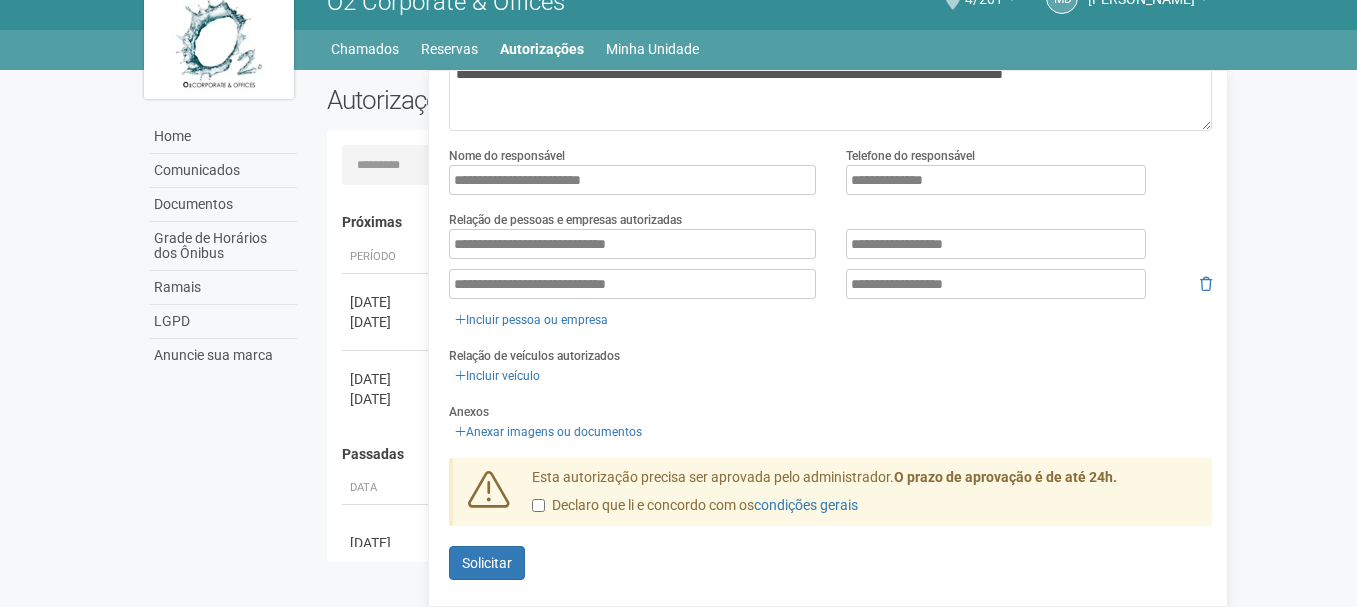 click on "Declaro que li e concordo com os
condições gerais" at bounding box center (695, 506) 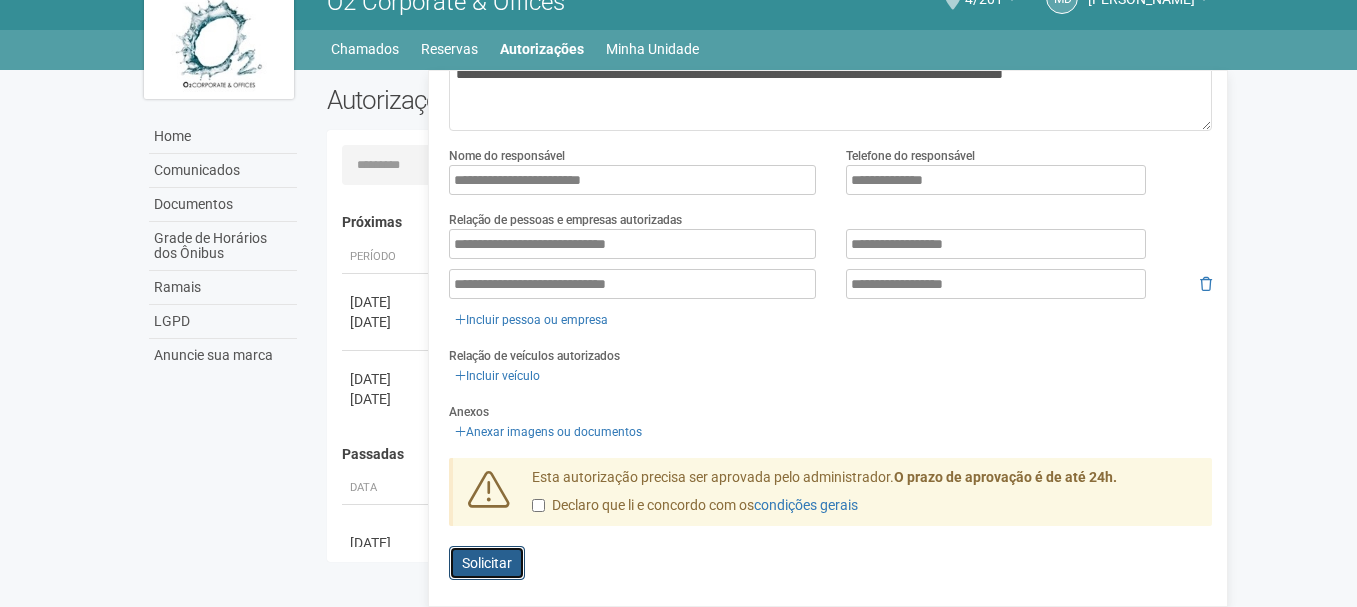 click on "Solicitar" at bounding box center (487, 563) 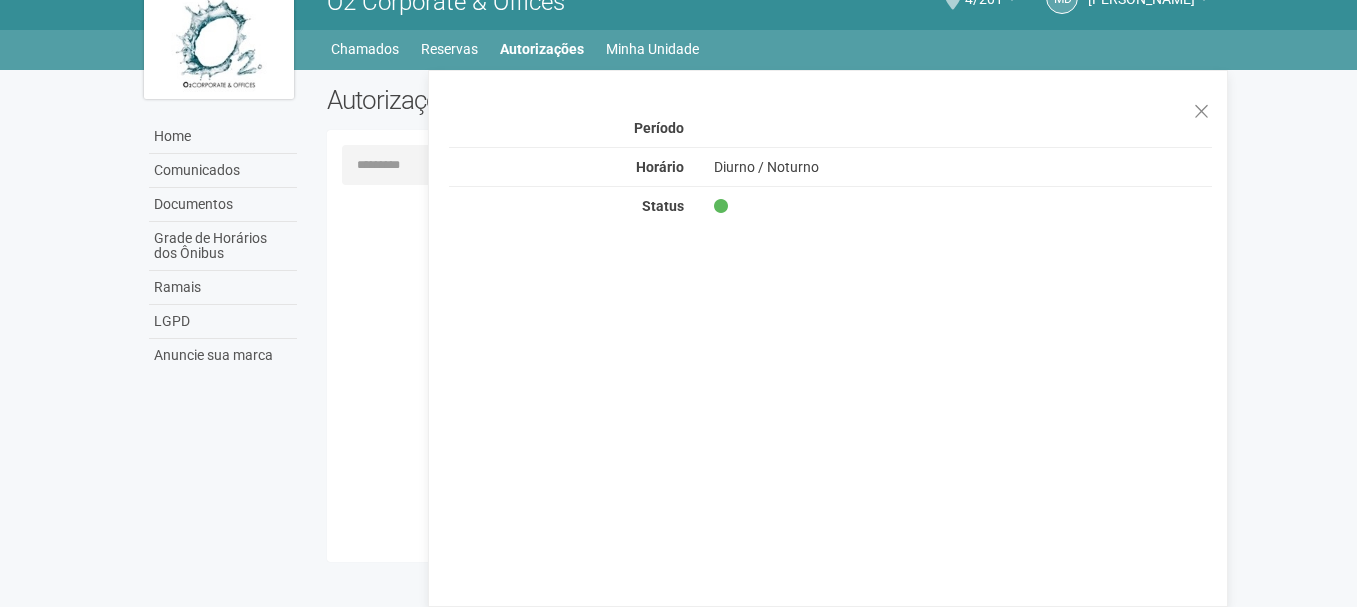 scroll, scrollTop: 0, scrollLeft: 0, axis: both 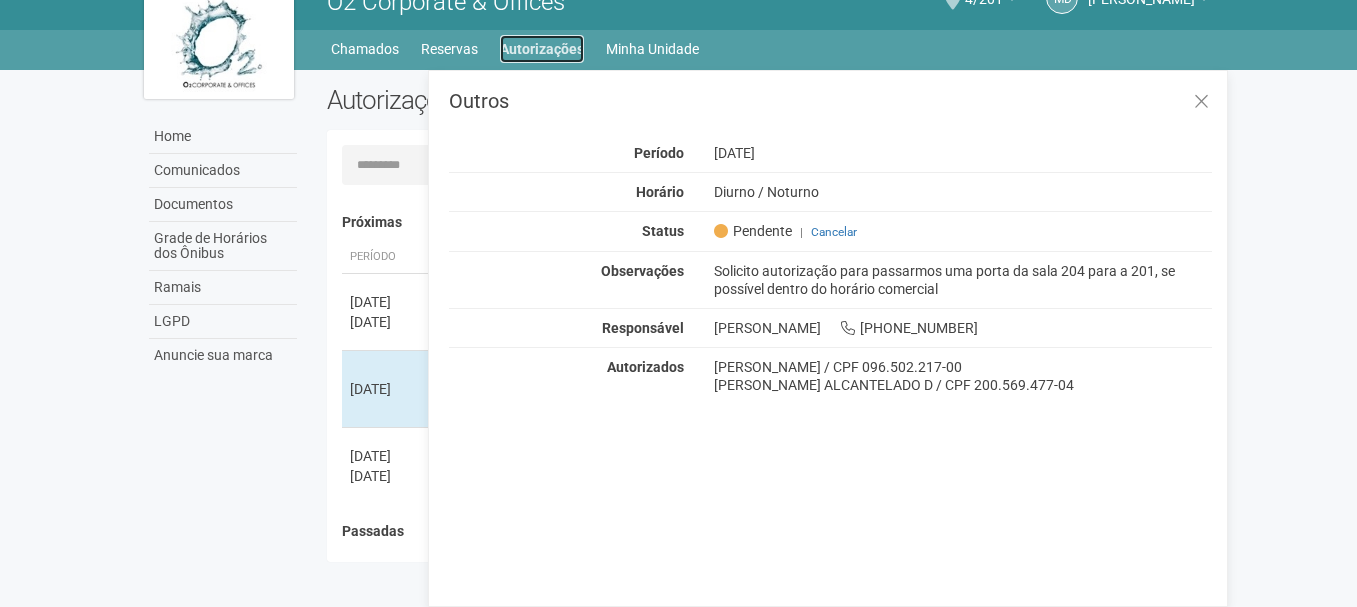 click on "Autorizações" at bounding box center [542, 49] 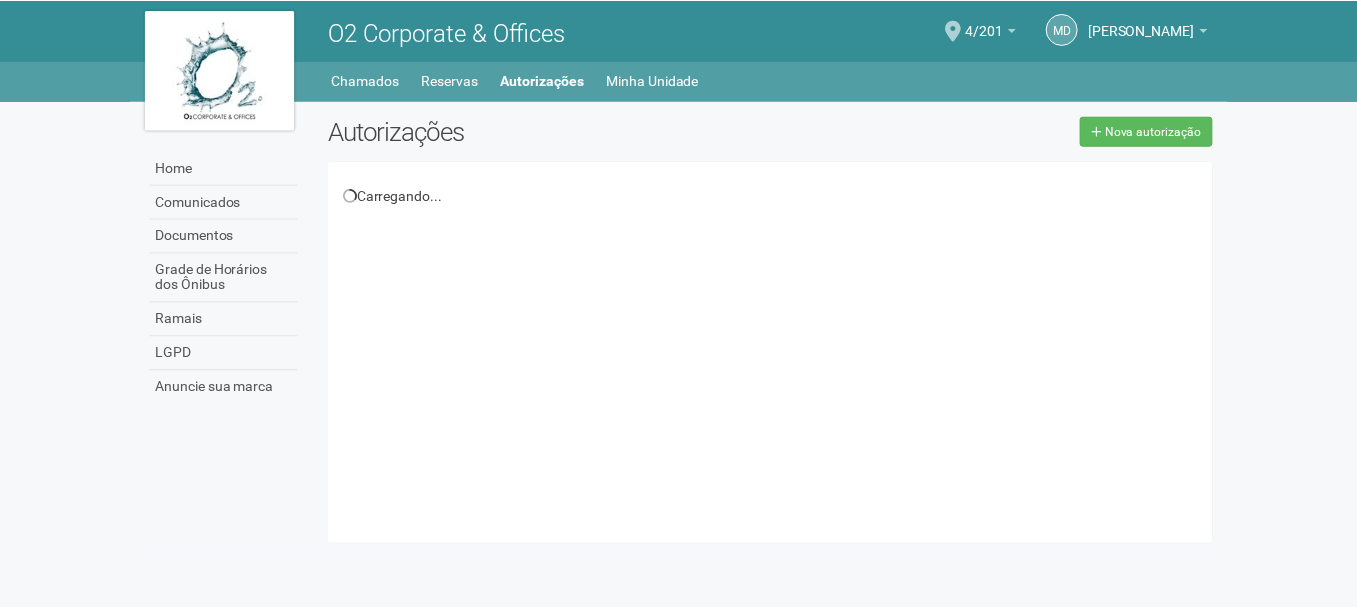 scroll, scrollTop: 0, scrollLeft: 0, axis: both 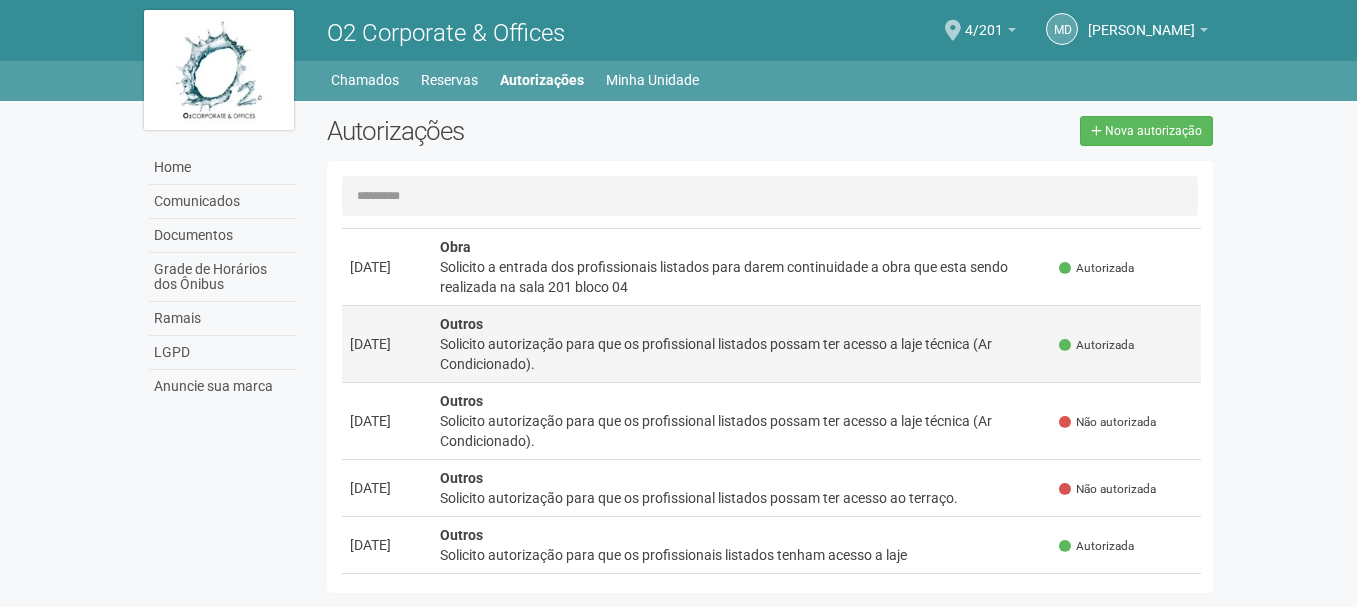 click on "Solicito autorização para que os profissional listados possam ter acesso a laje técnica (Ar Condicionado)." at bounding box center [742, 354] 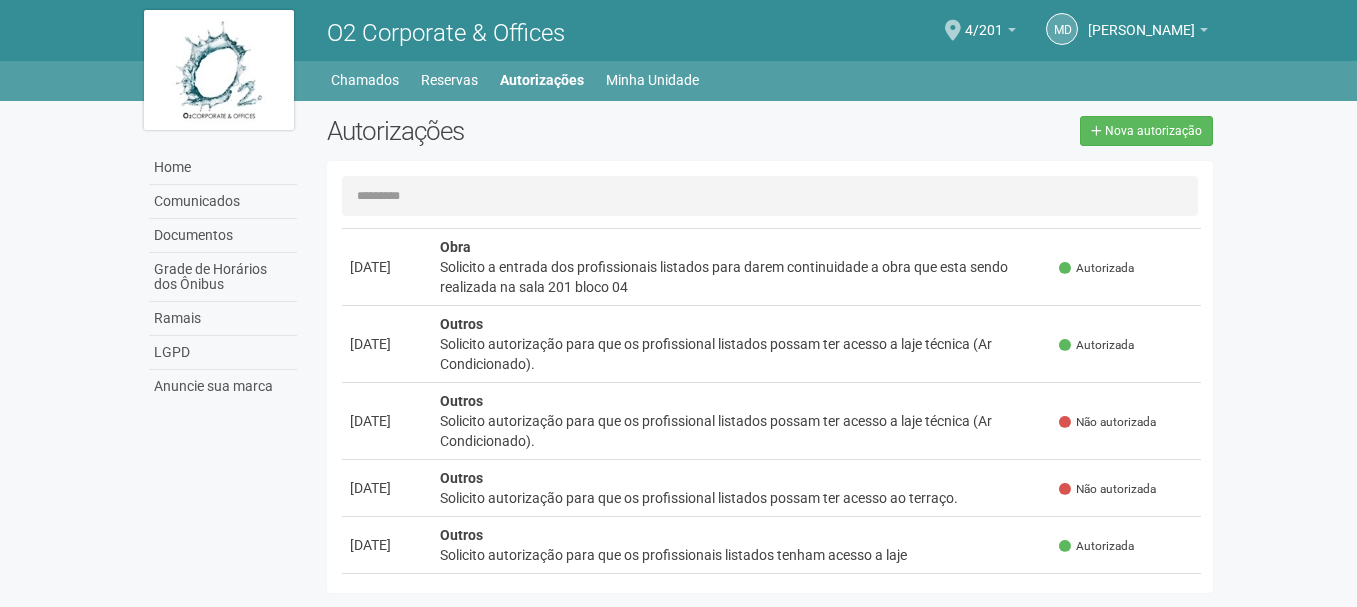 scroll, scrollTop: 0, scrollLeft: 0, axis: both 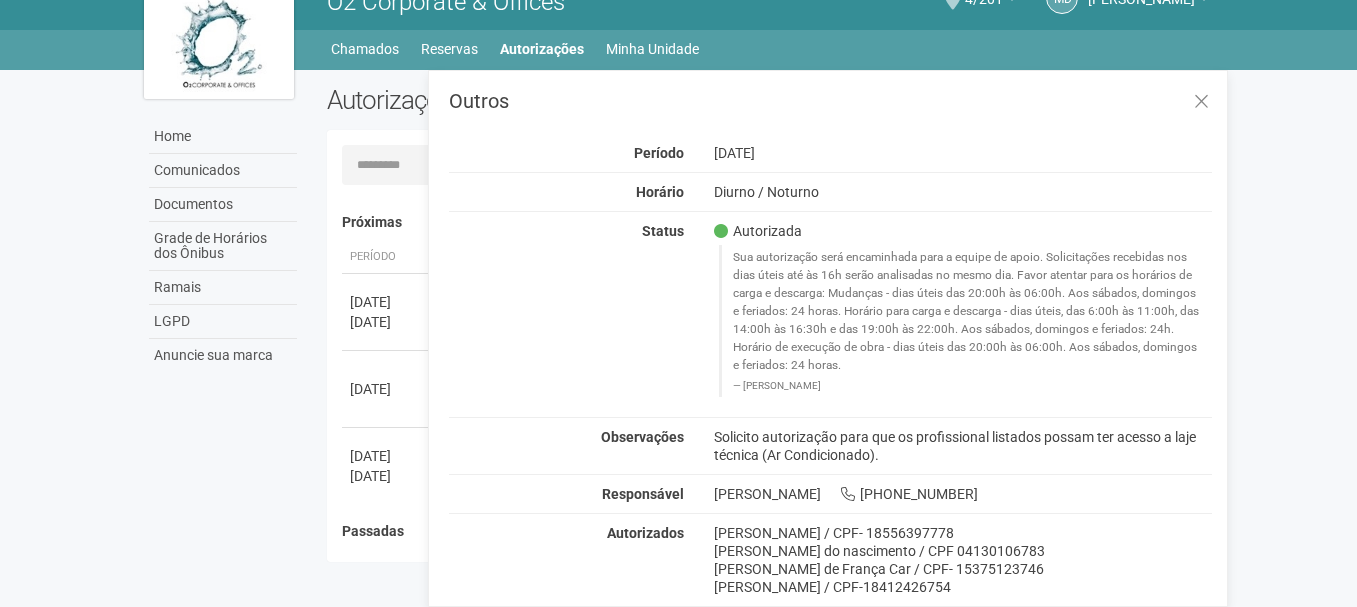 drag, startPoint x: 887, startPoint y: 458, endPoint x: 705, endPoint y: 422, distance: 185.52628 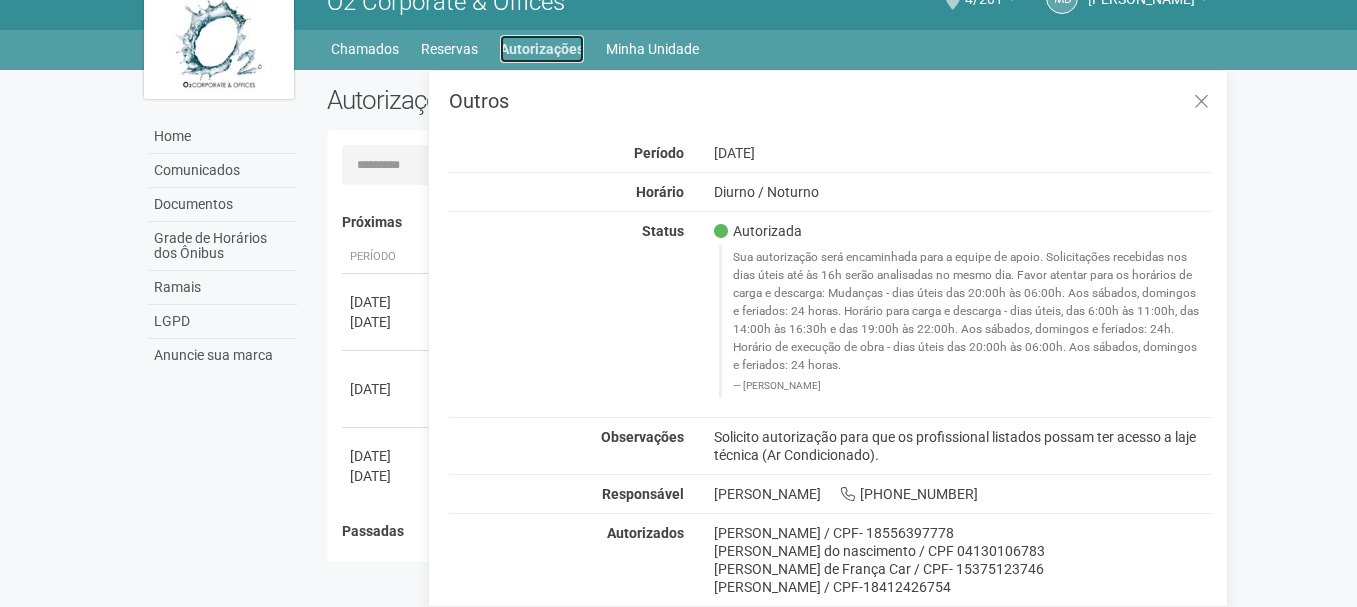 click on "Autorizações" at bounding box center (542, 49) 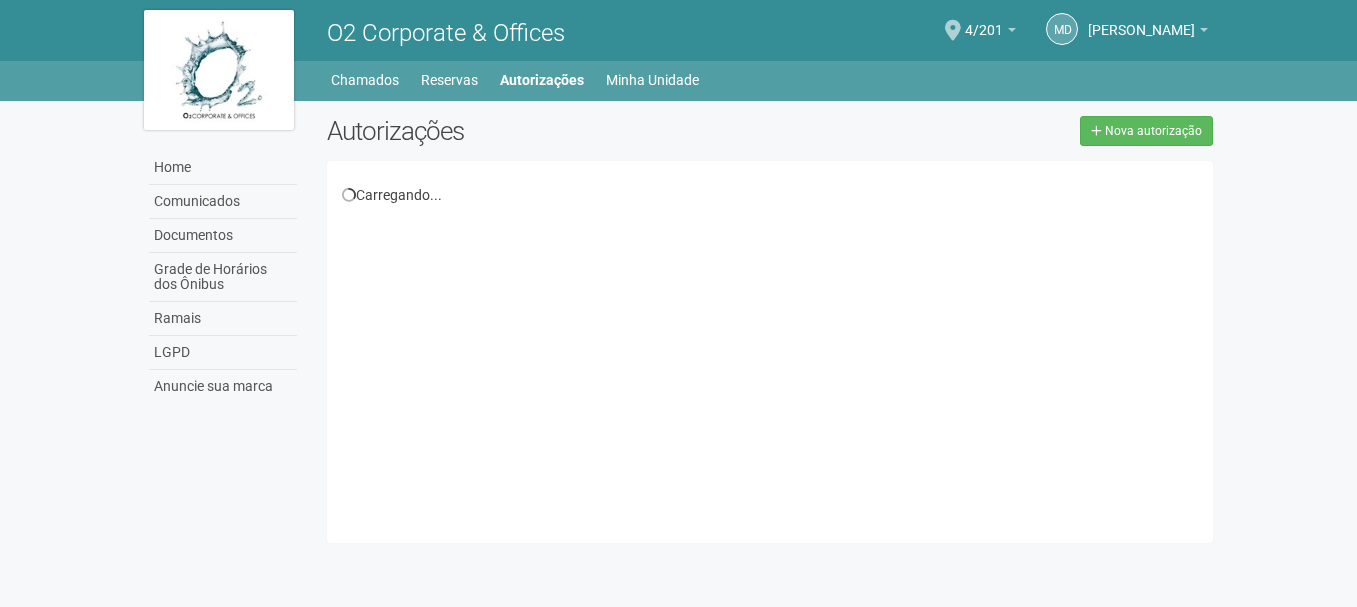 scroll, scrollTop: 0, scrollLeft: 0, axis: both 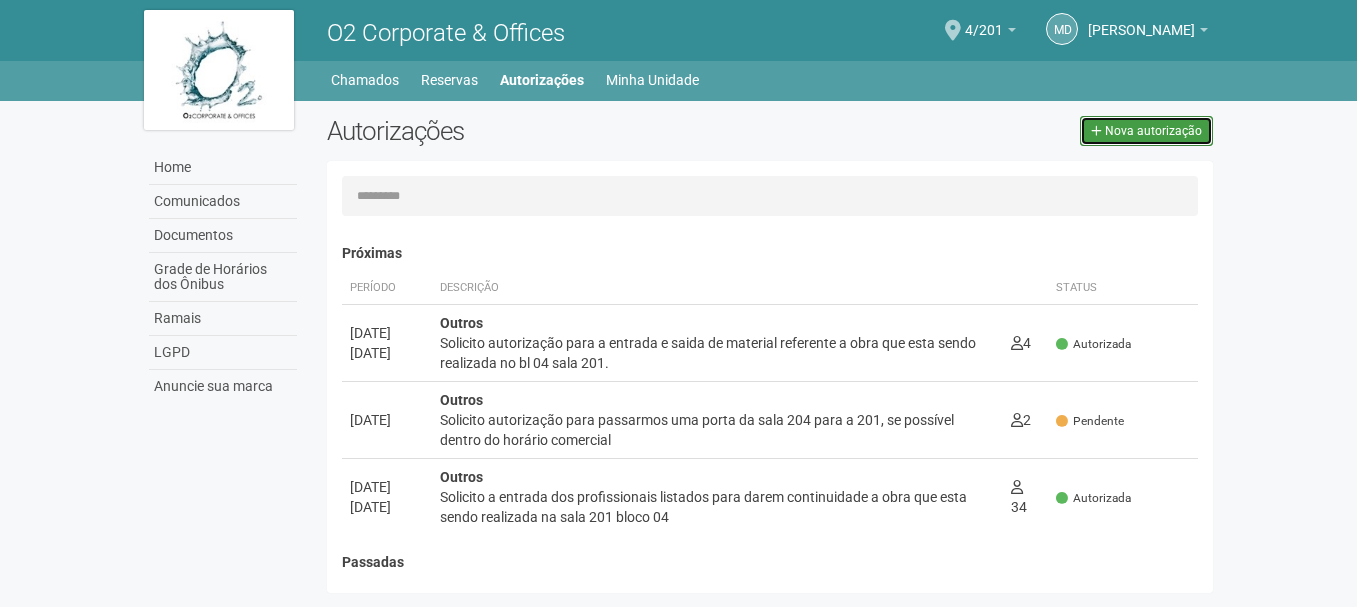 click on "Nova autorização" at bounding box center (1153, 131) 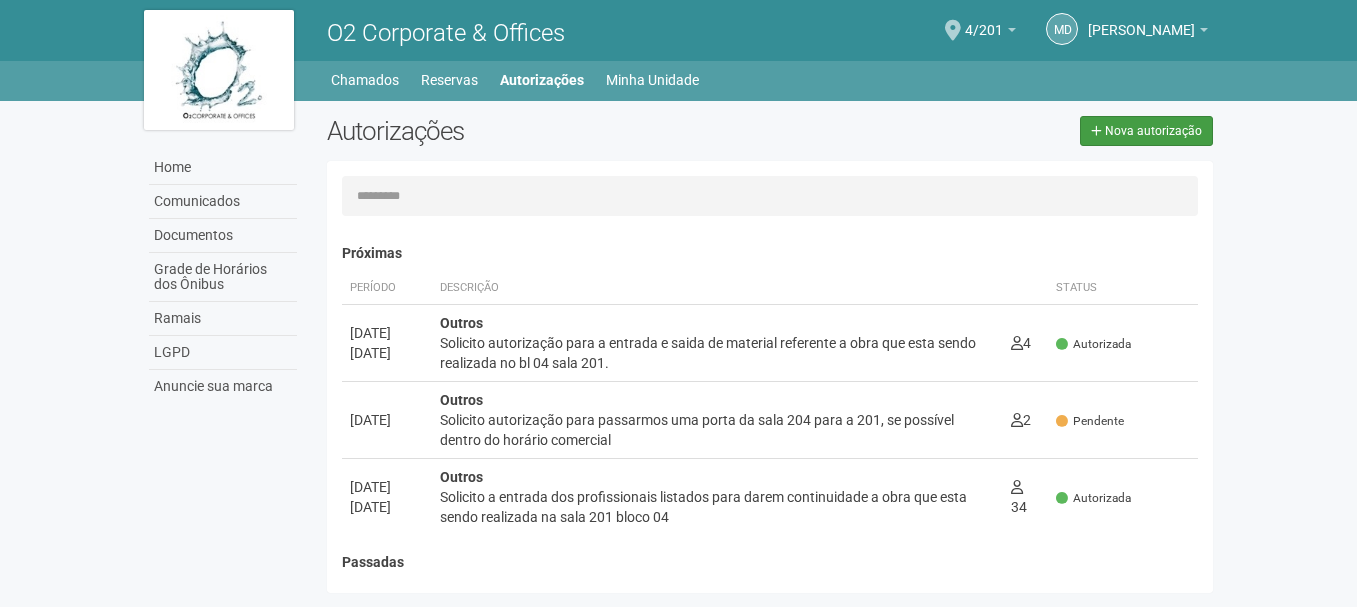 select on "**" 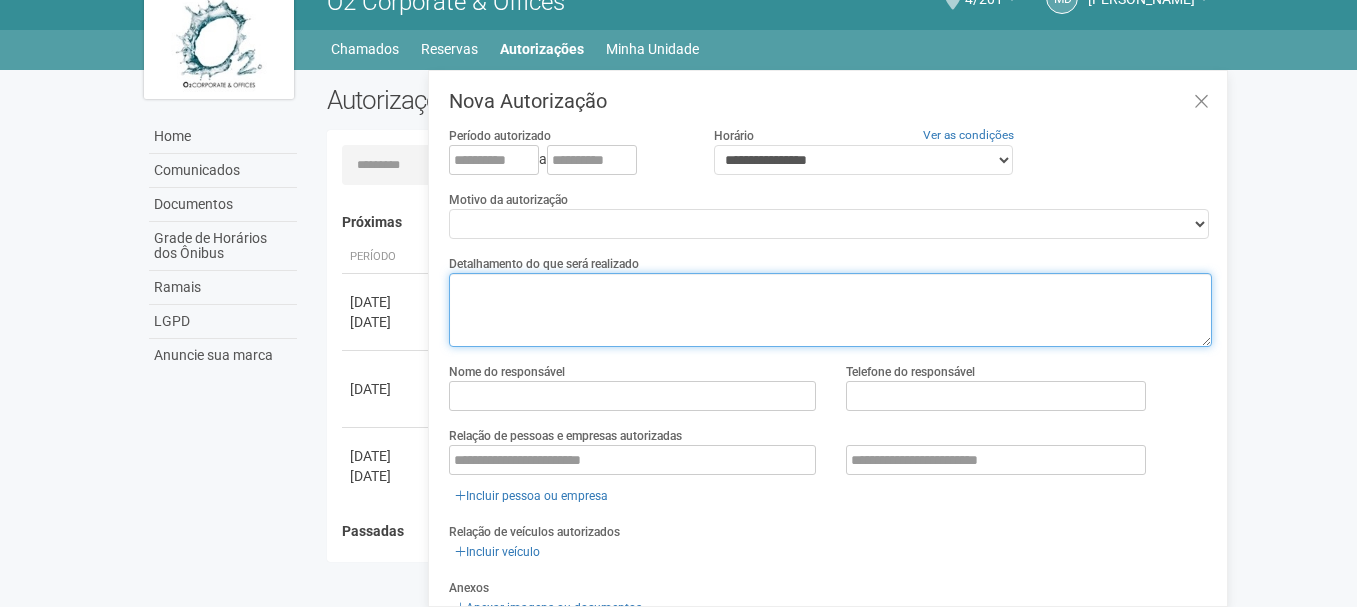 click at bounding box center (830, 310) 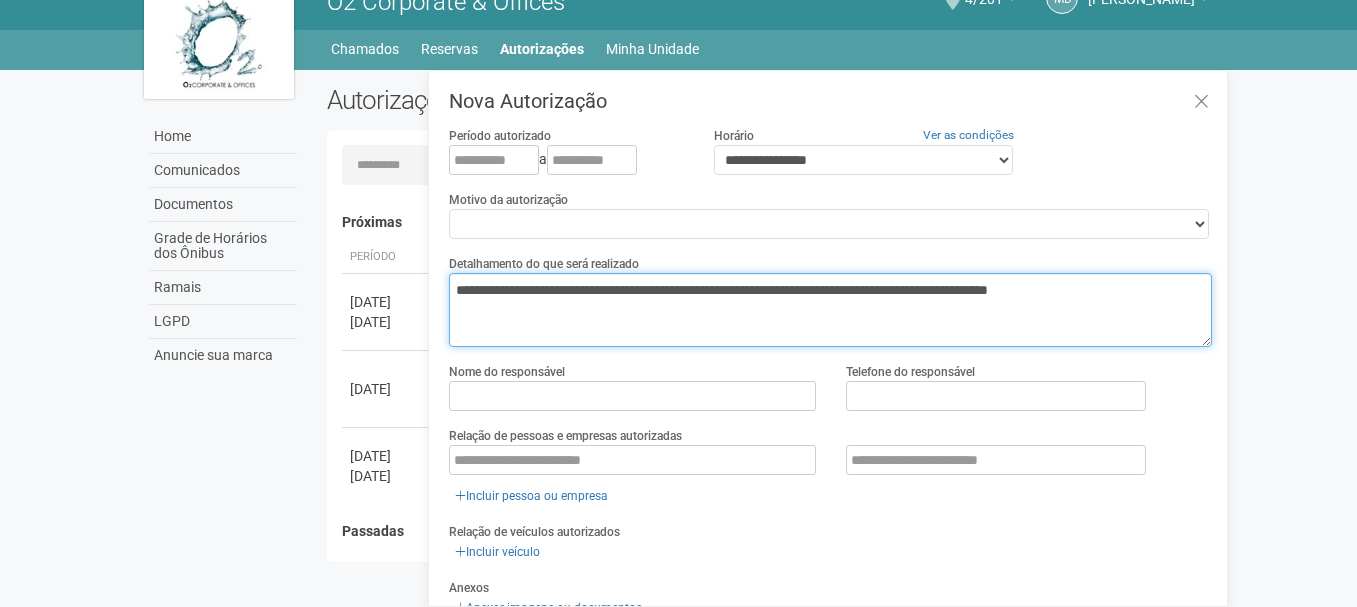 type on "**********" 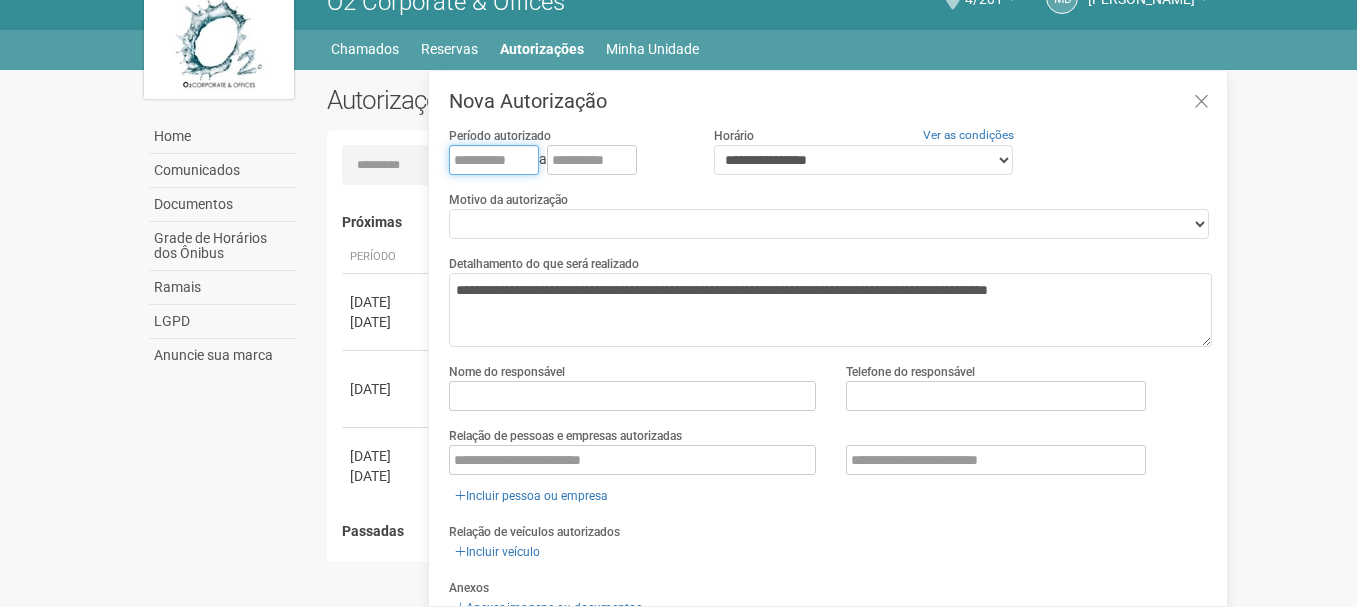 click at bounding box center (494, 160) 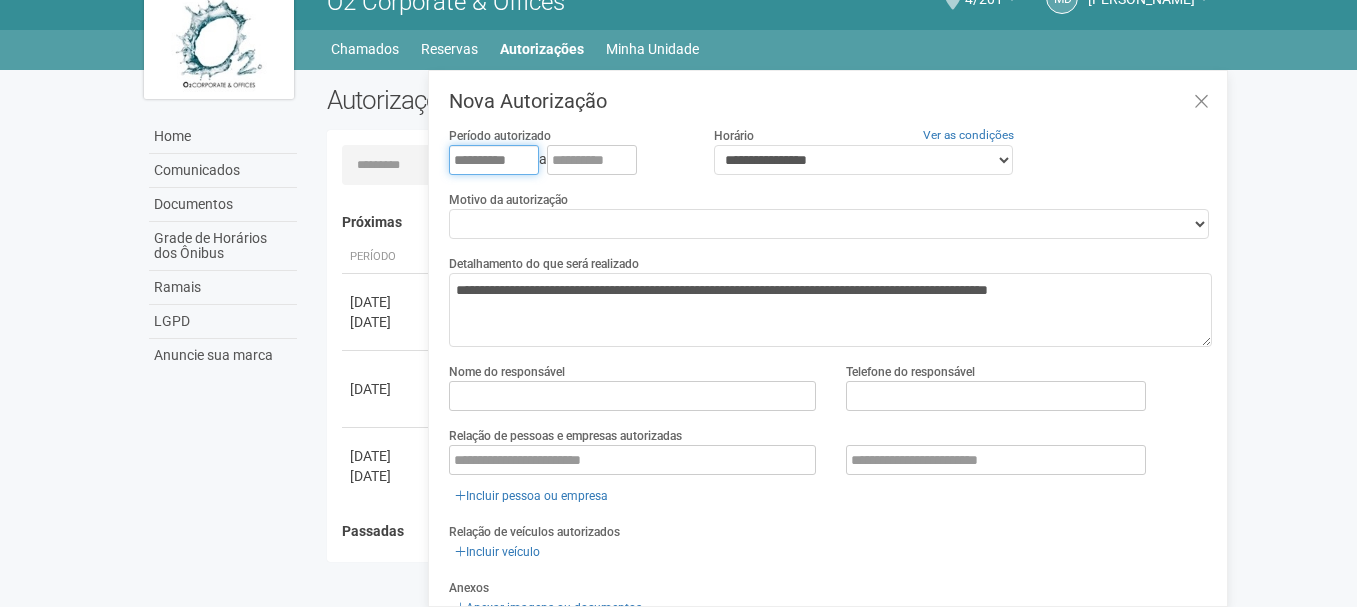 type on "**********" 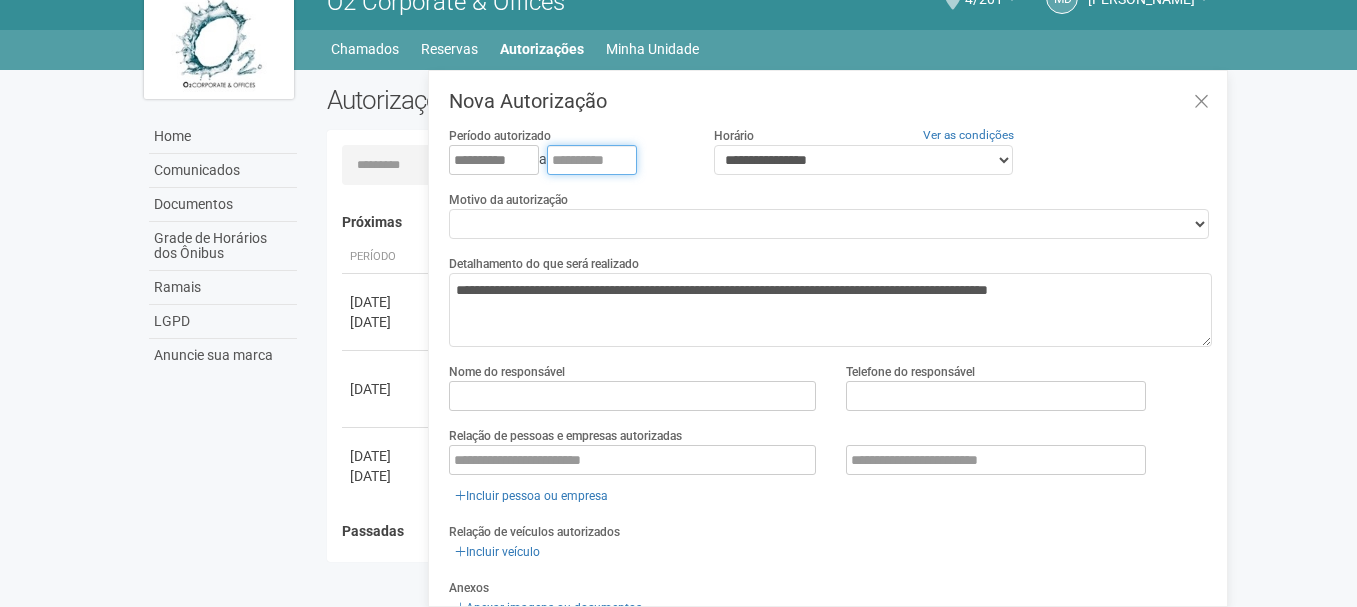 click at bounding box center (592, 160) 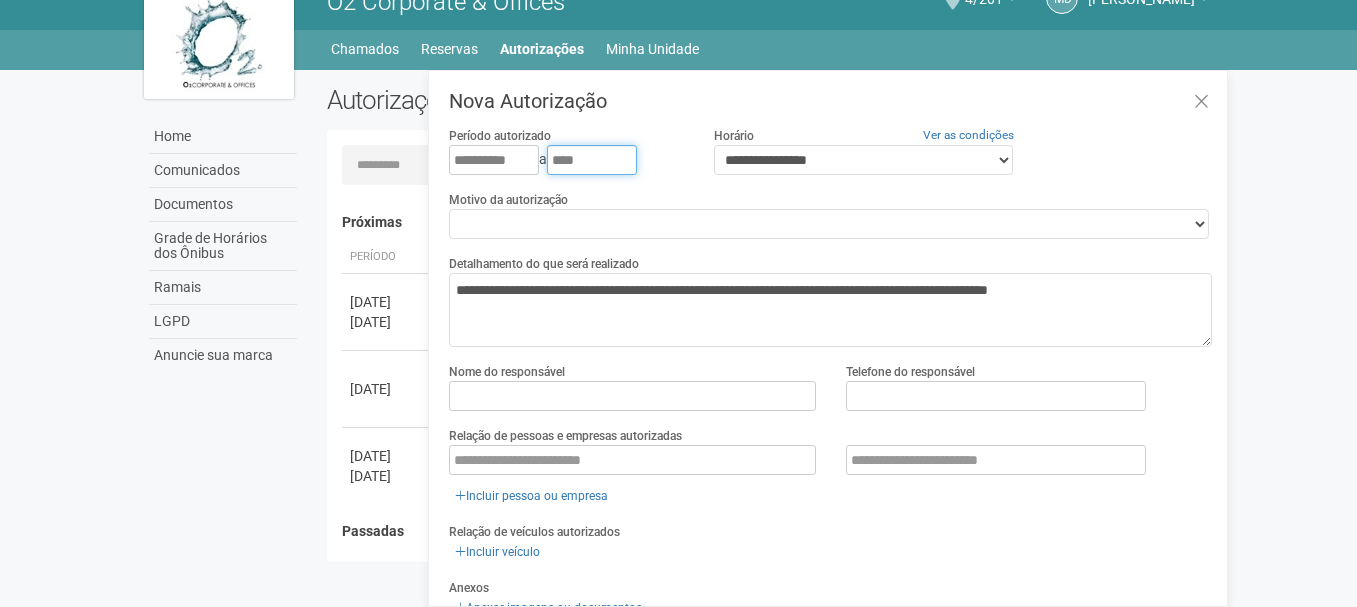 click on "****" at bounding box center (592, 160) 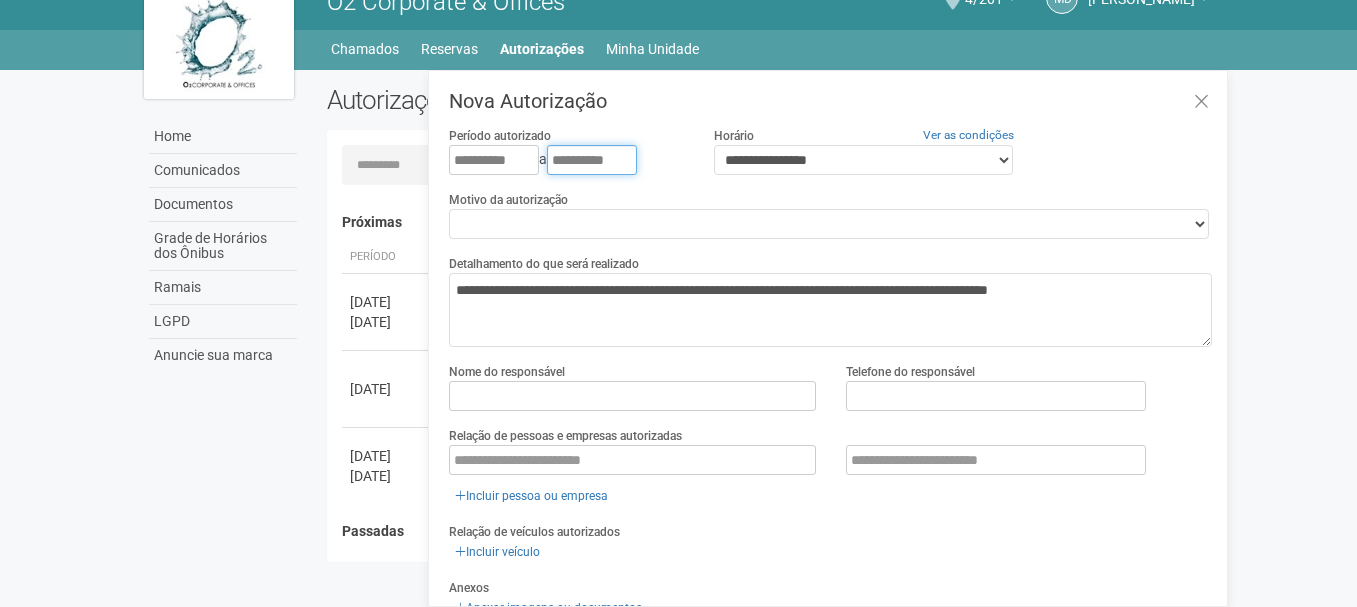 type on "**********" 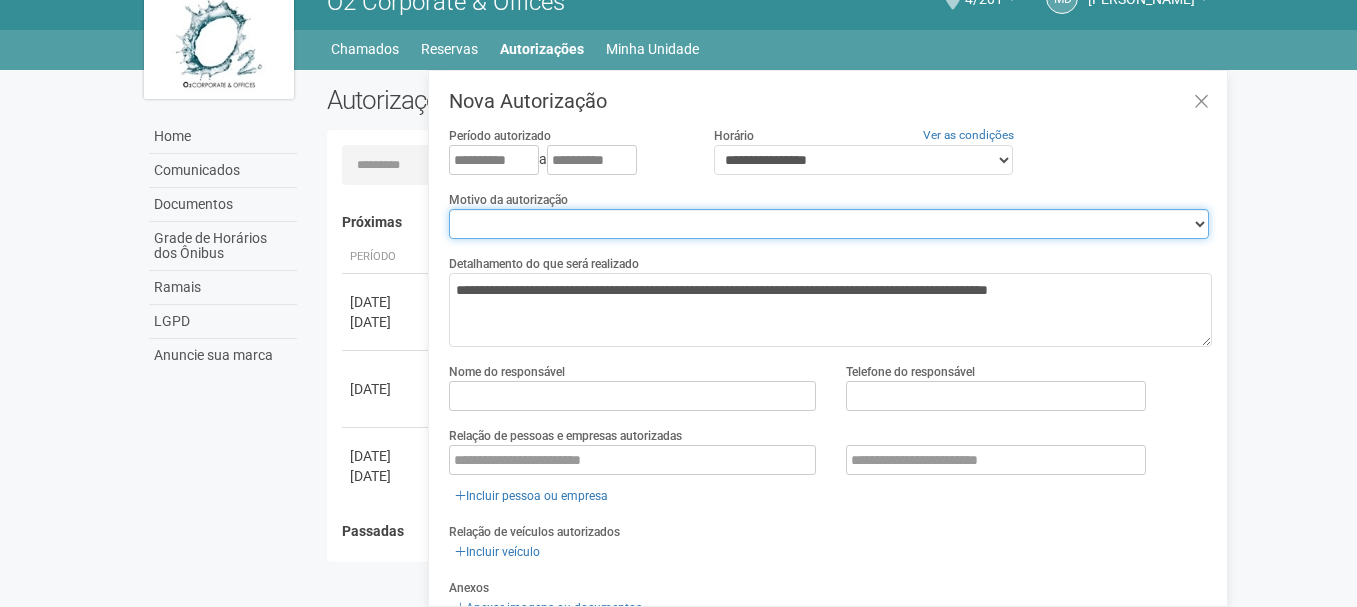 click on "**********" at bounding box center (829, 224) 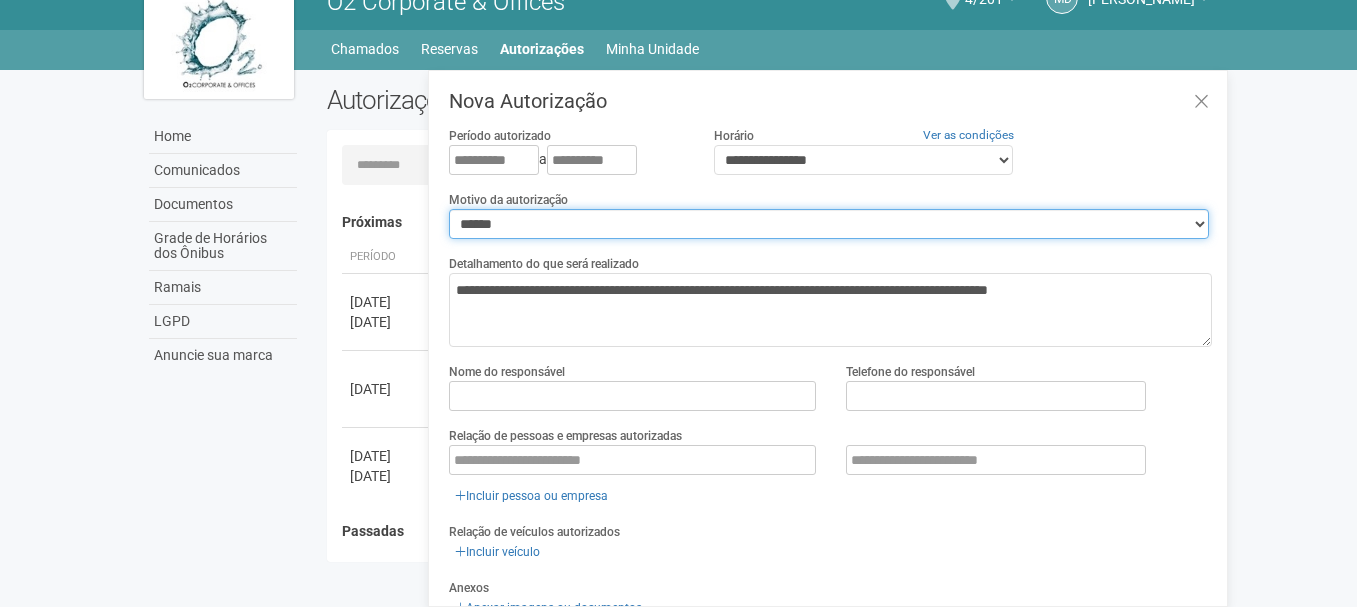 click on "**********" at bounding box center [829, 224] 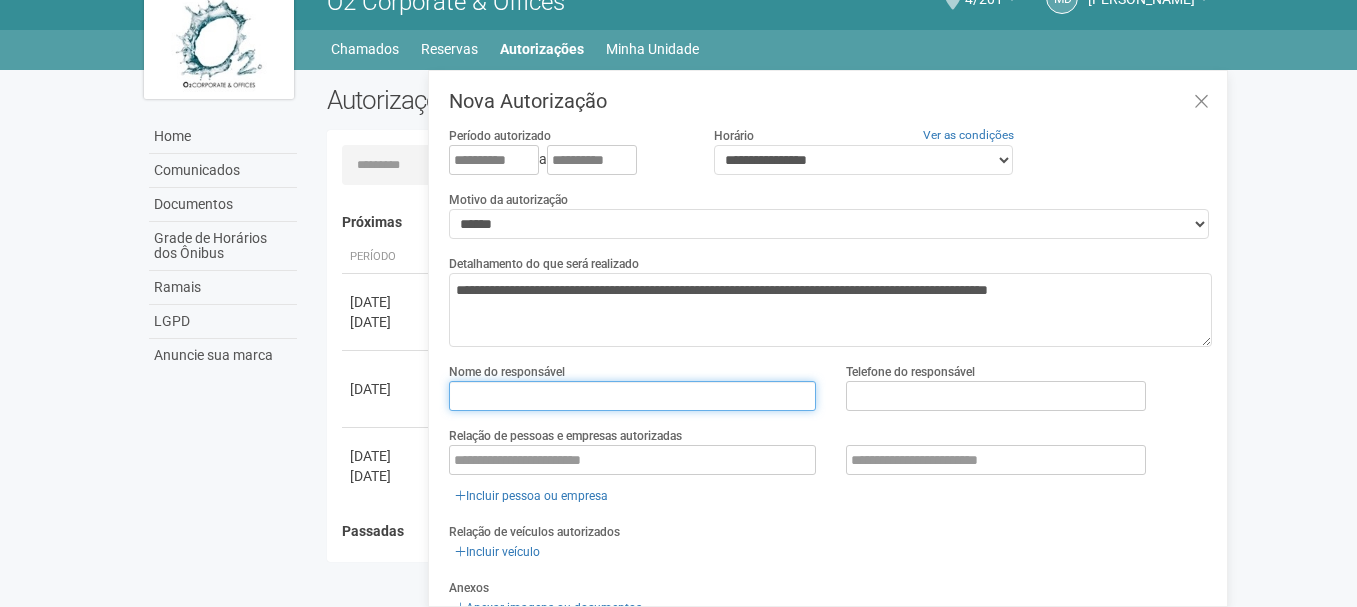 click at bounding box center [632, 396] 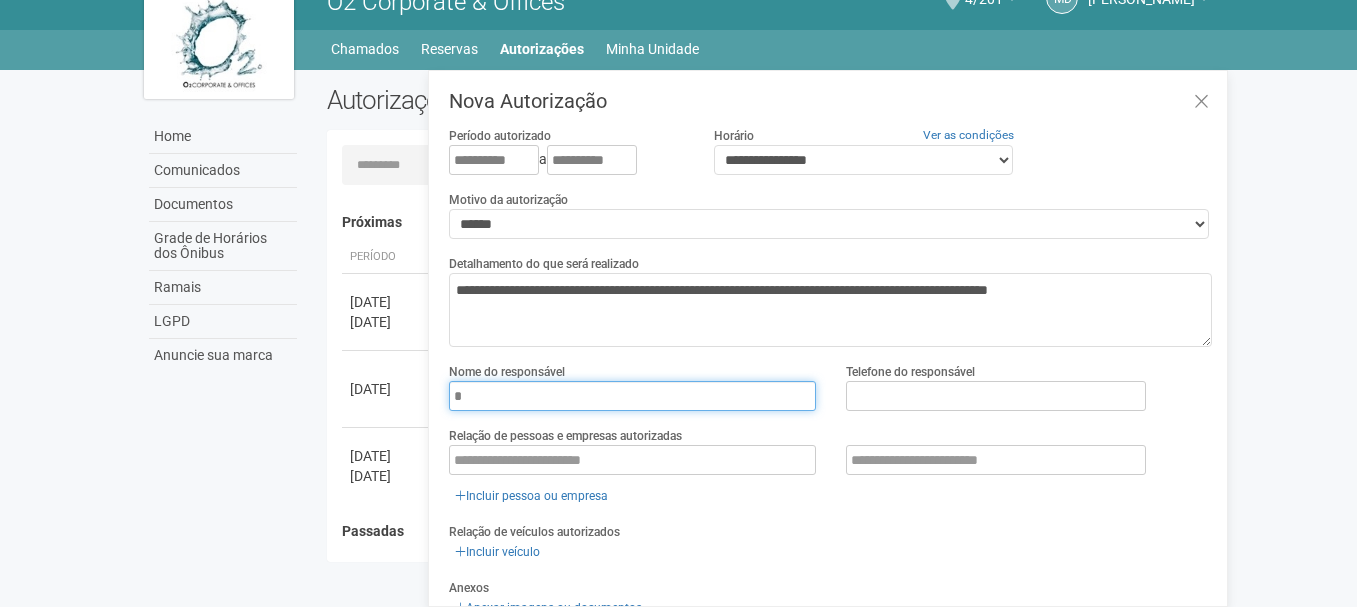 type on "**********" 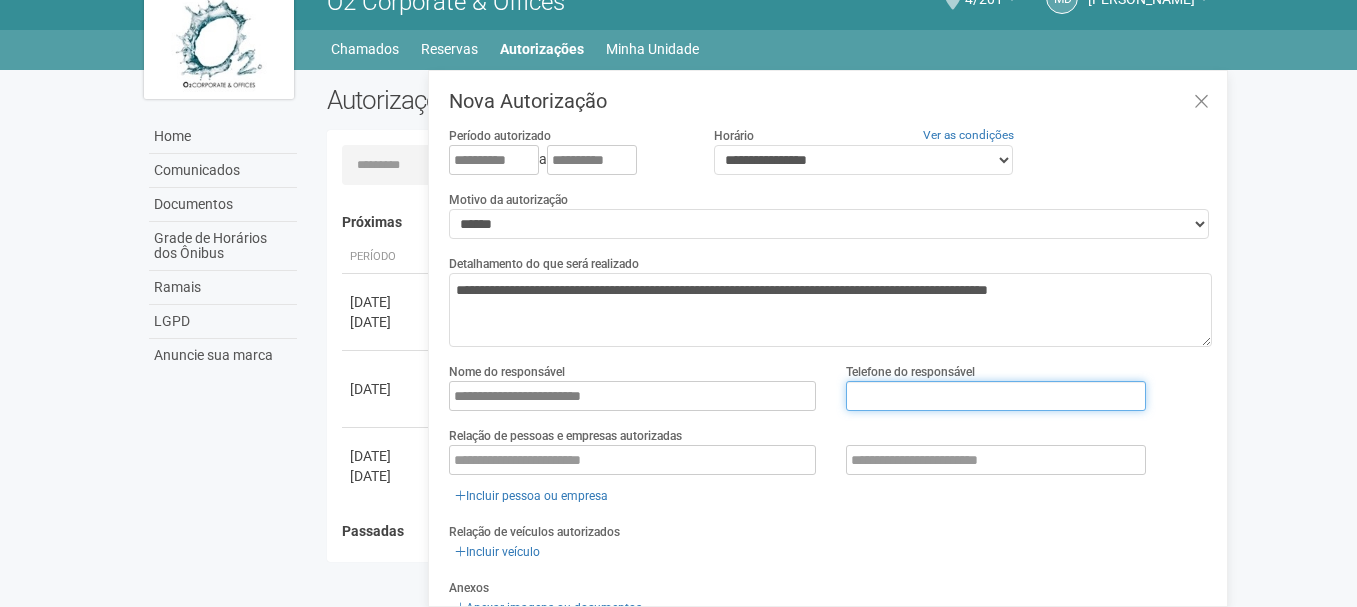 click at bounding box center (996, 396) 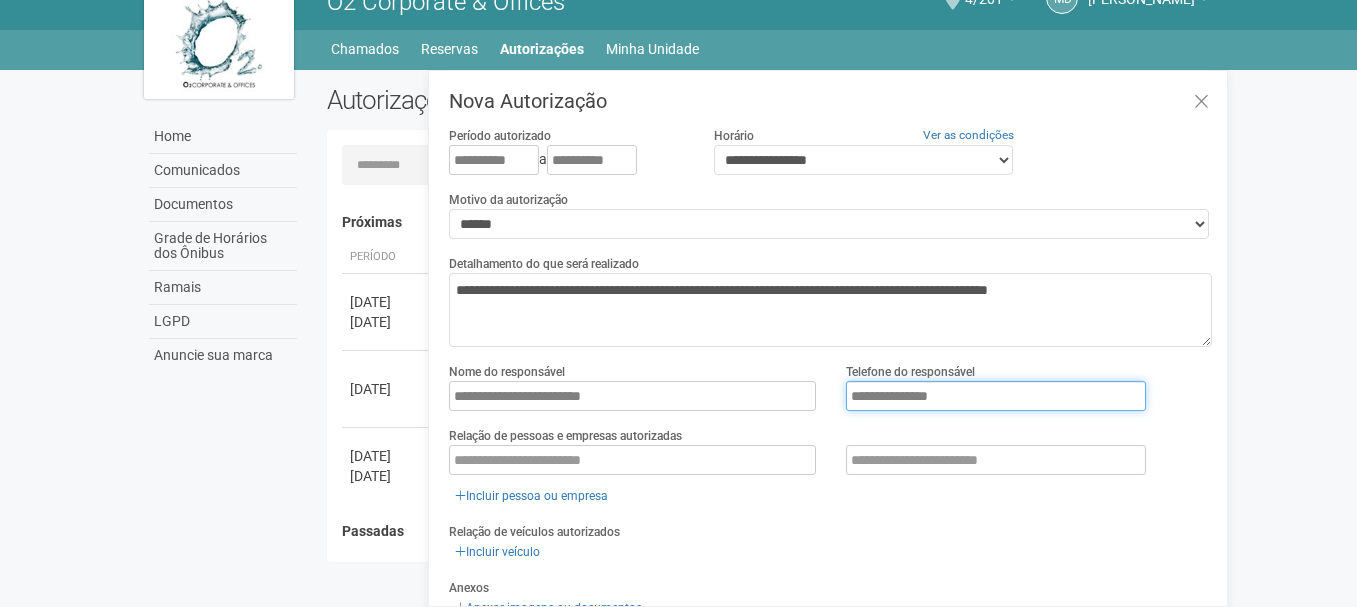 type on "**********" 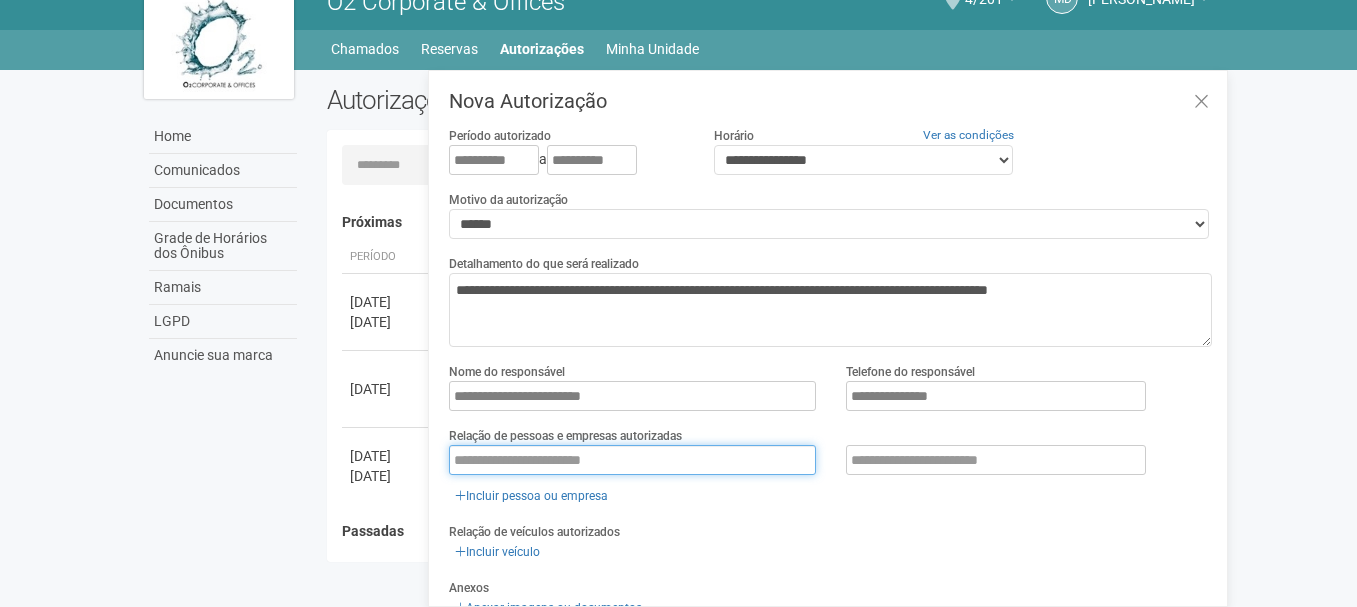 click at bounding box center (632, 460) 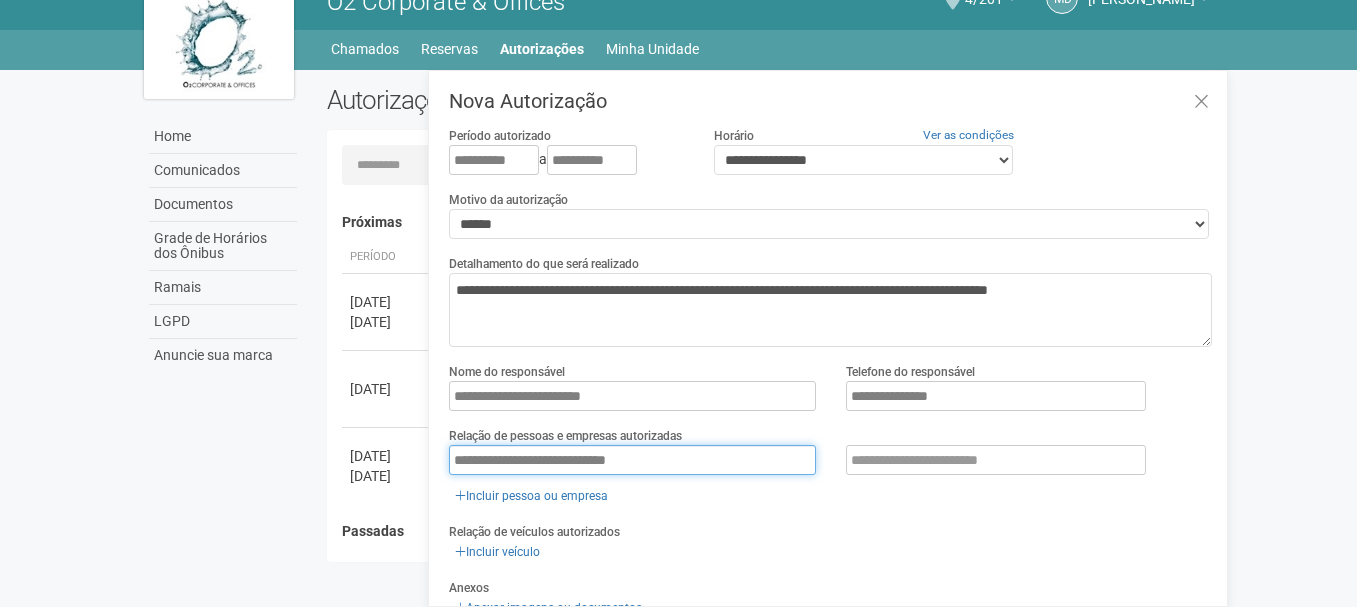 type on "**********" 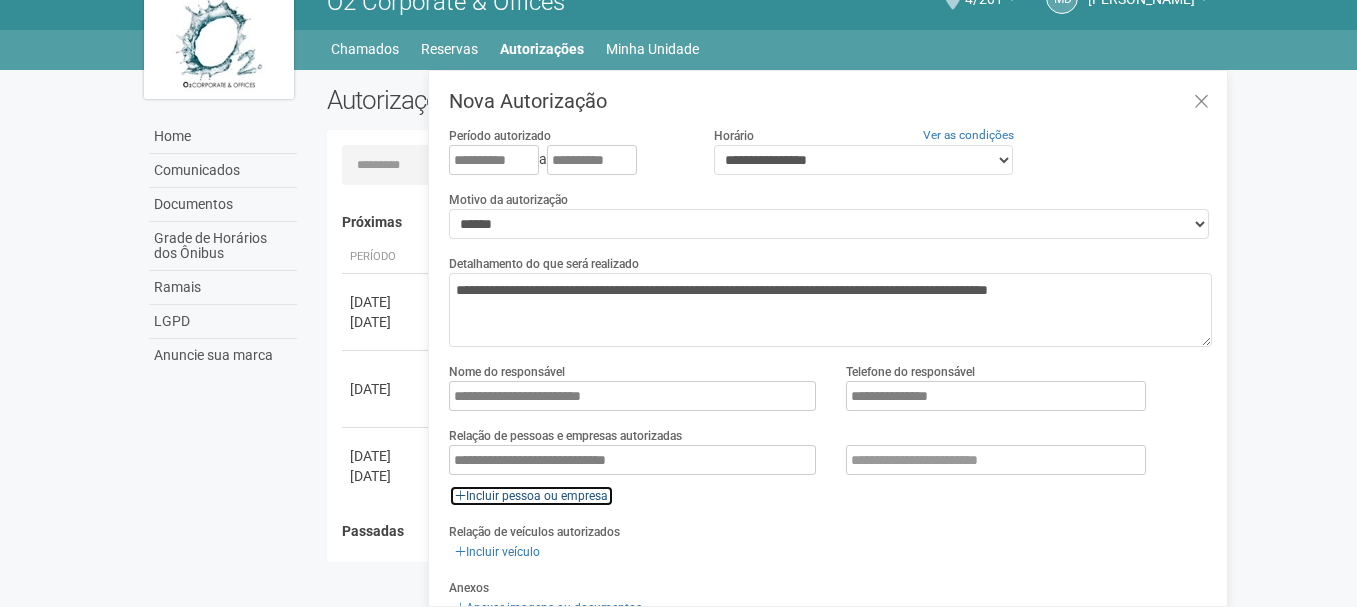 click on "Incluir pessoa ou empresa" at bounding box center [531, 496] 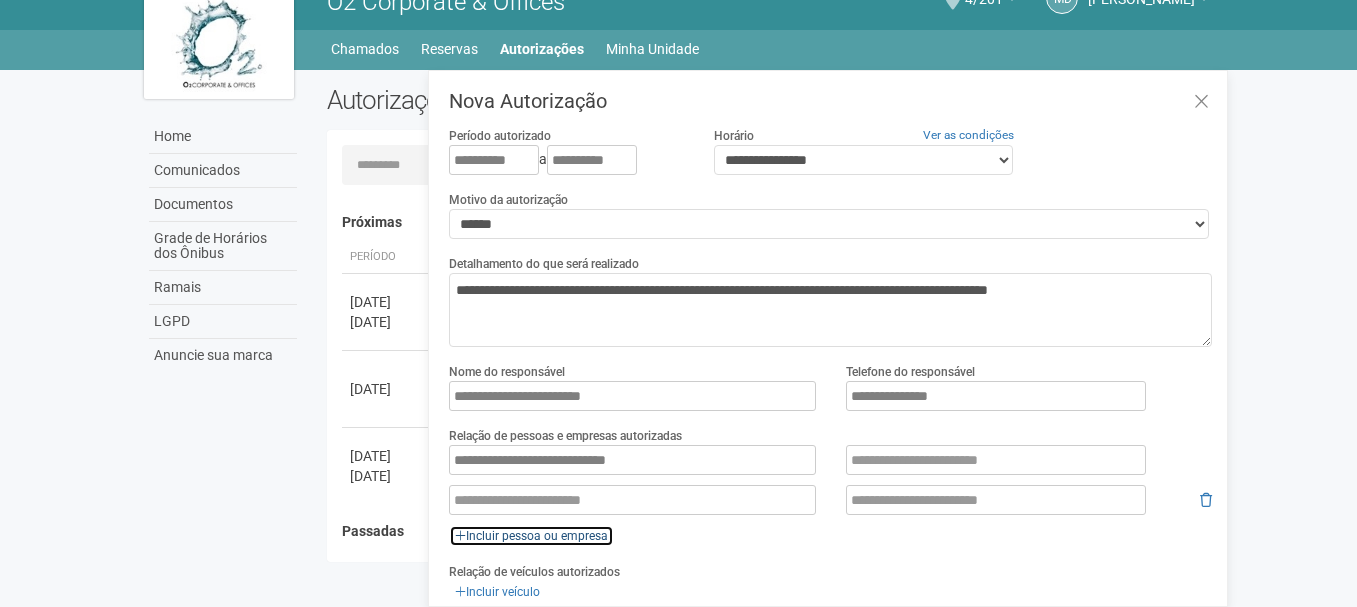 click on "Incluir pessoa ou empresa" at bounding box center (531, 536) 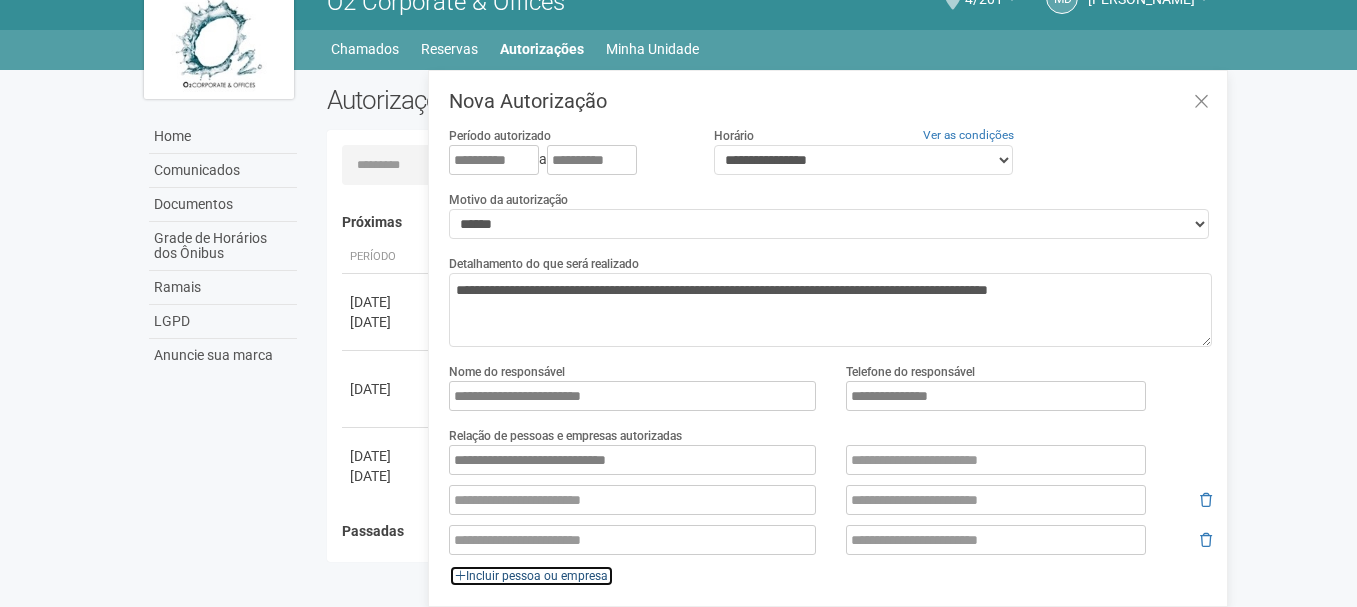 click on "Incluir pessoa ou empresa" at bounding box center (531, 576) 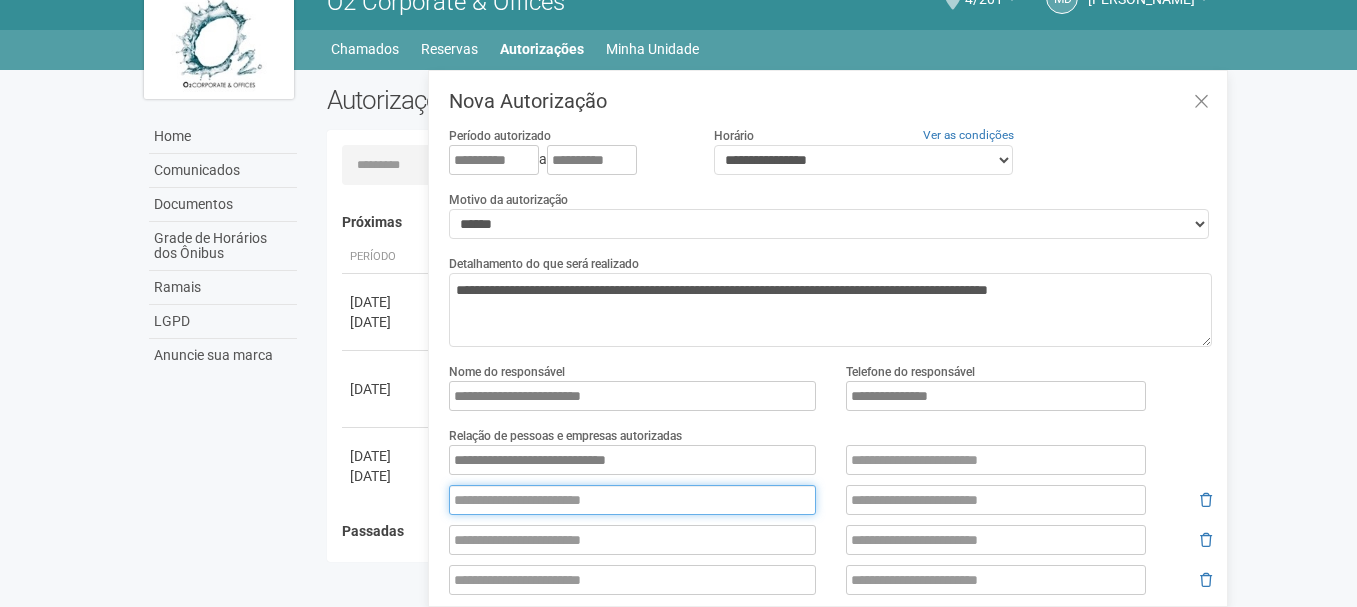click at bounding box center [632, 500] 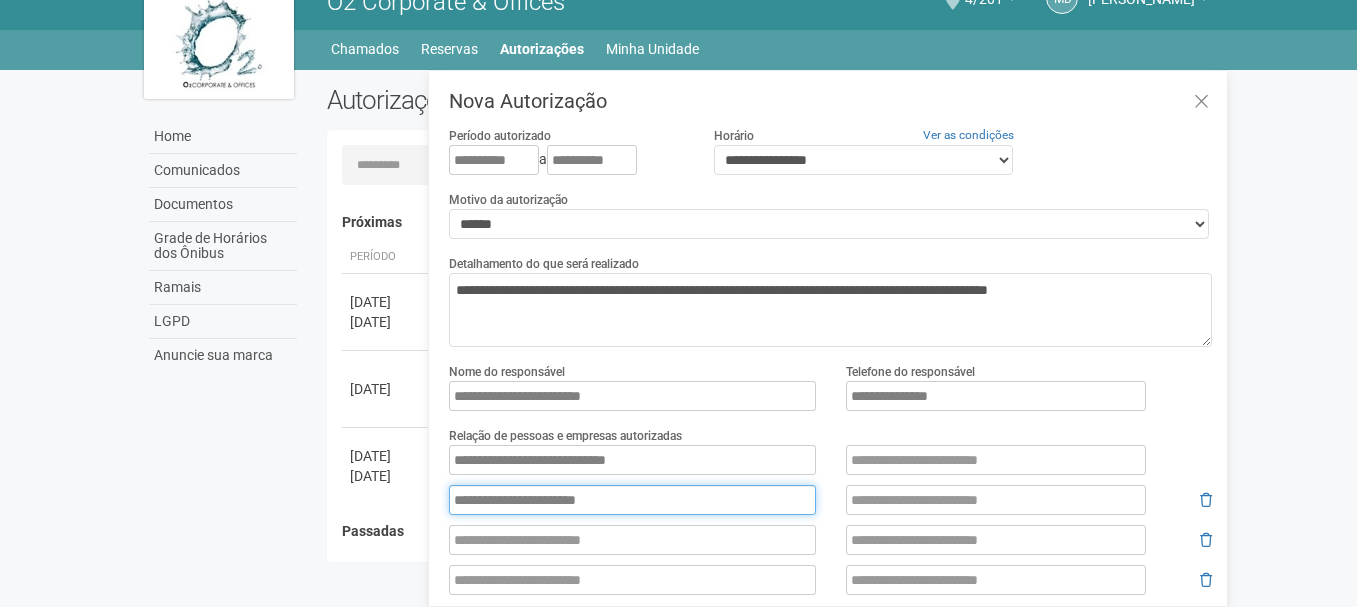 type on "**********" 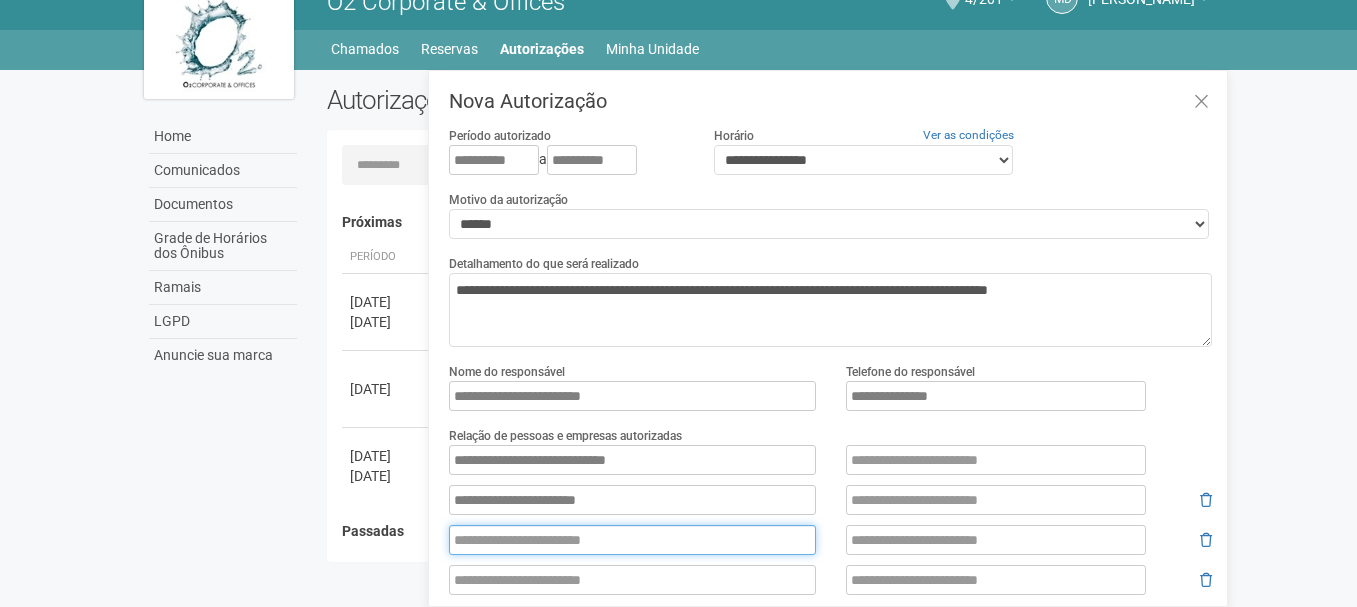 click at bounding box center (632, 540) 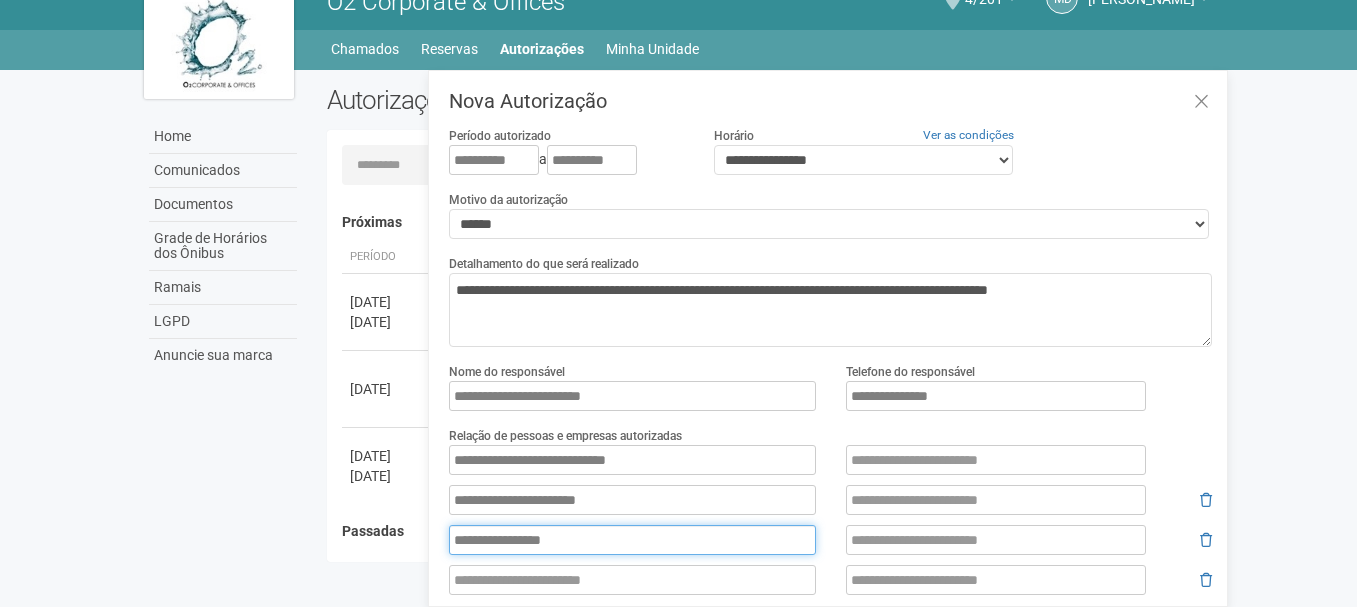 type on "**********" 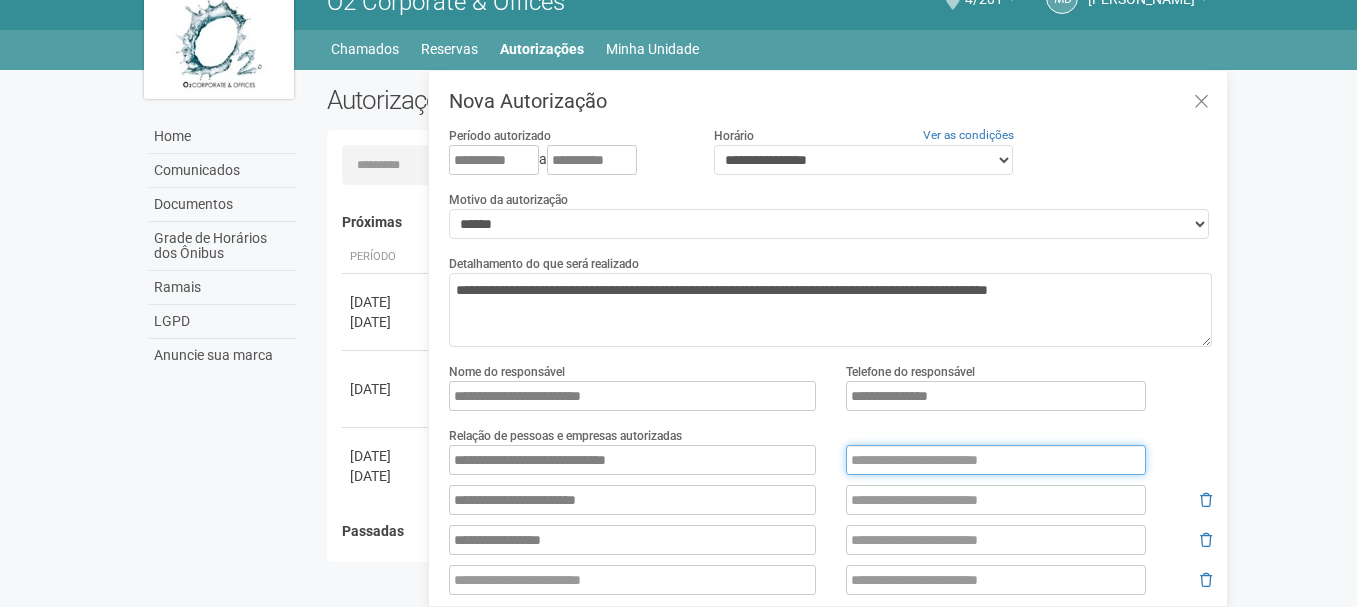 click at bounding box center [996, 460] 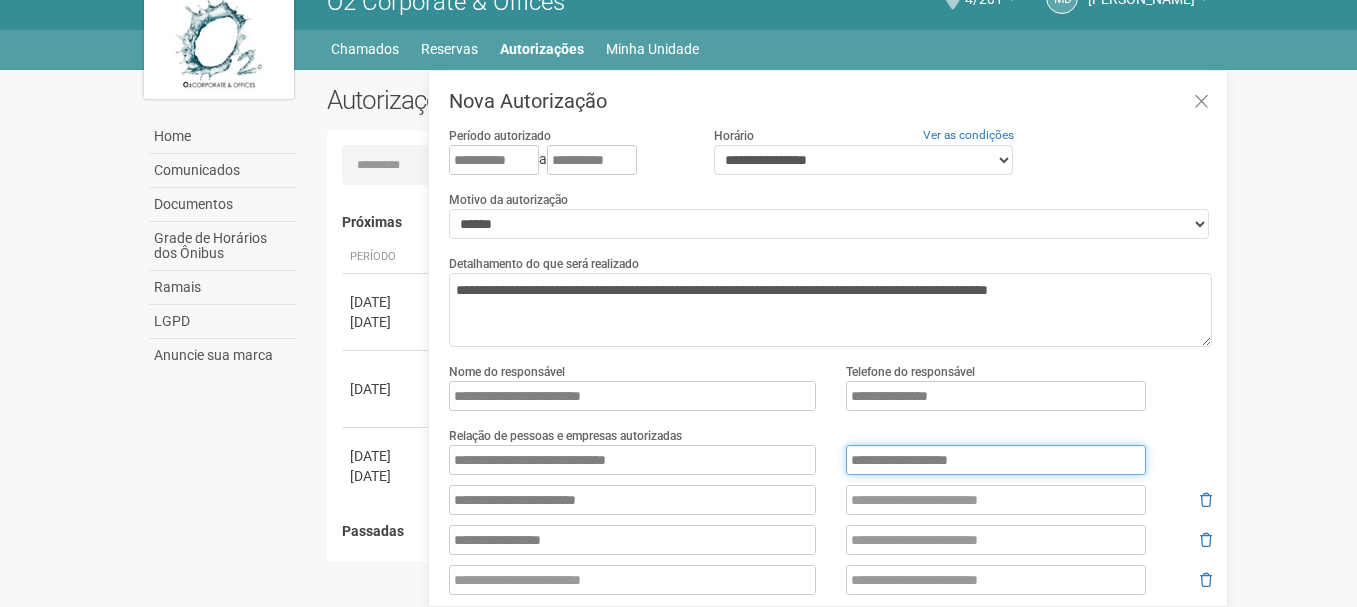 type on "**********" 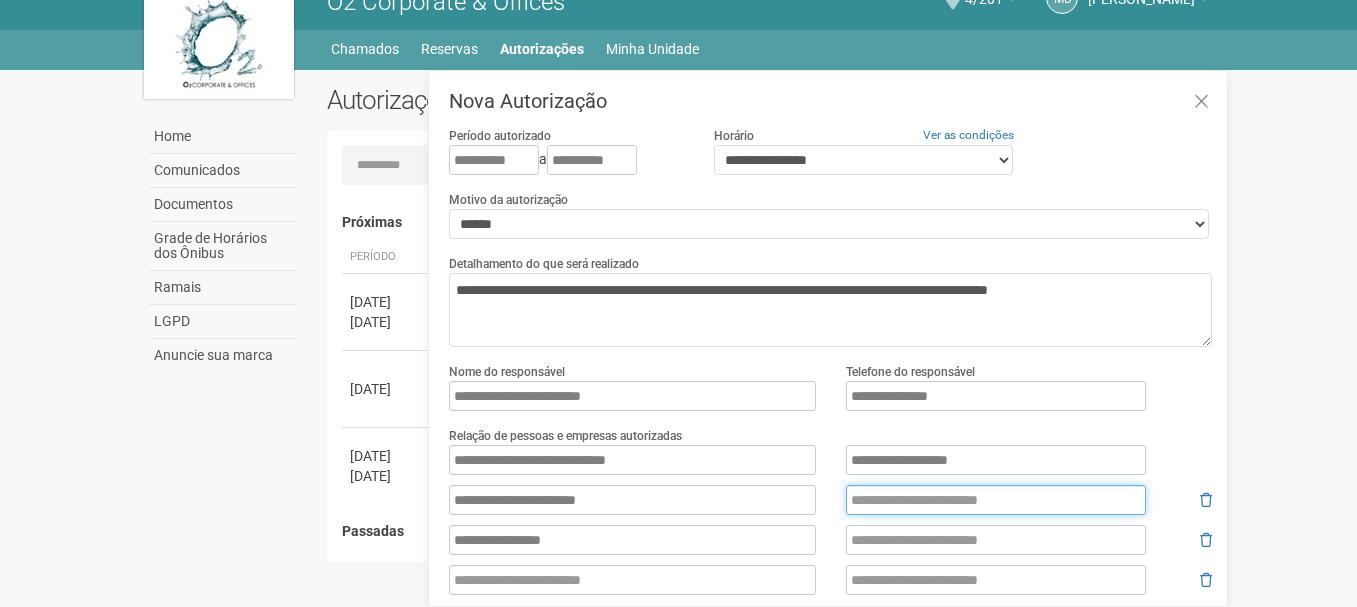 click at bounding box center (996, 500) 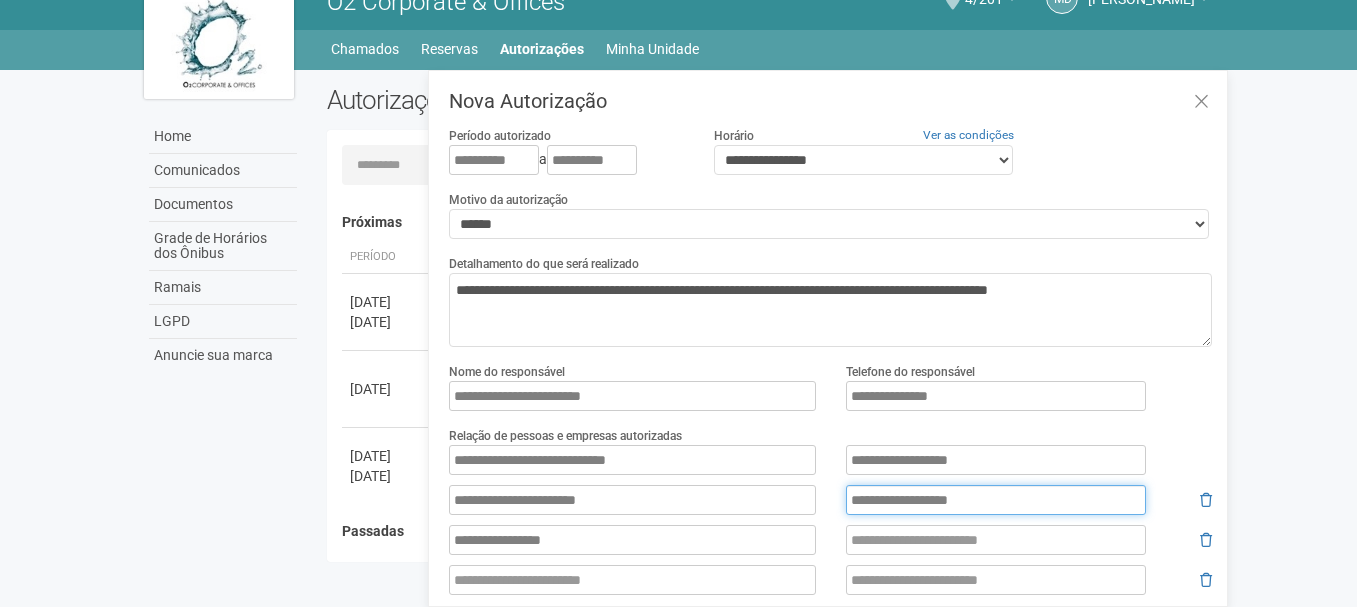type on "**********" 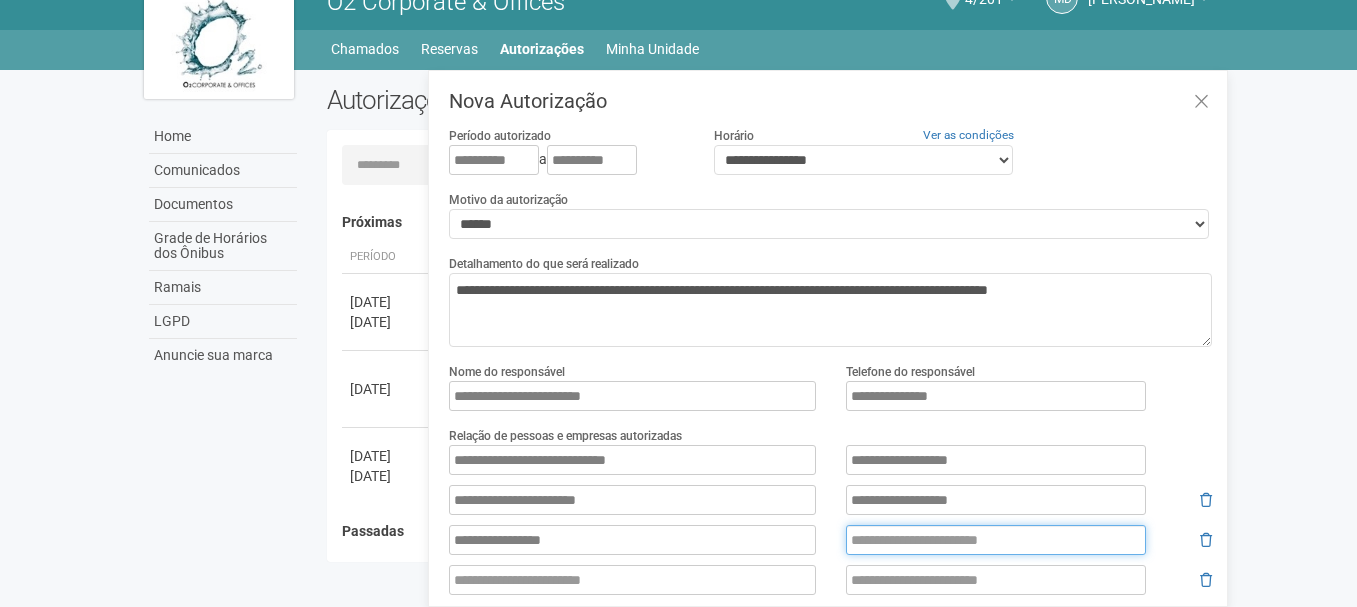 click at bounding box center (996, 540) 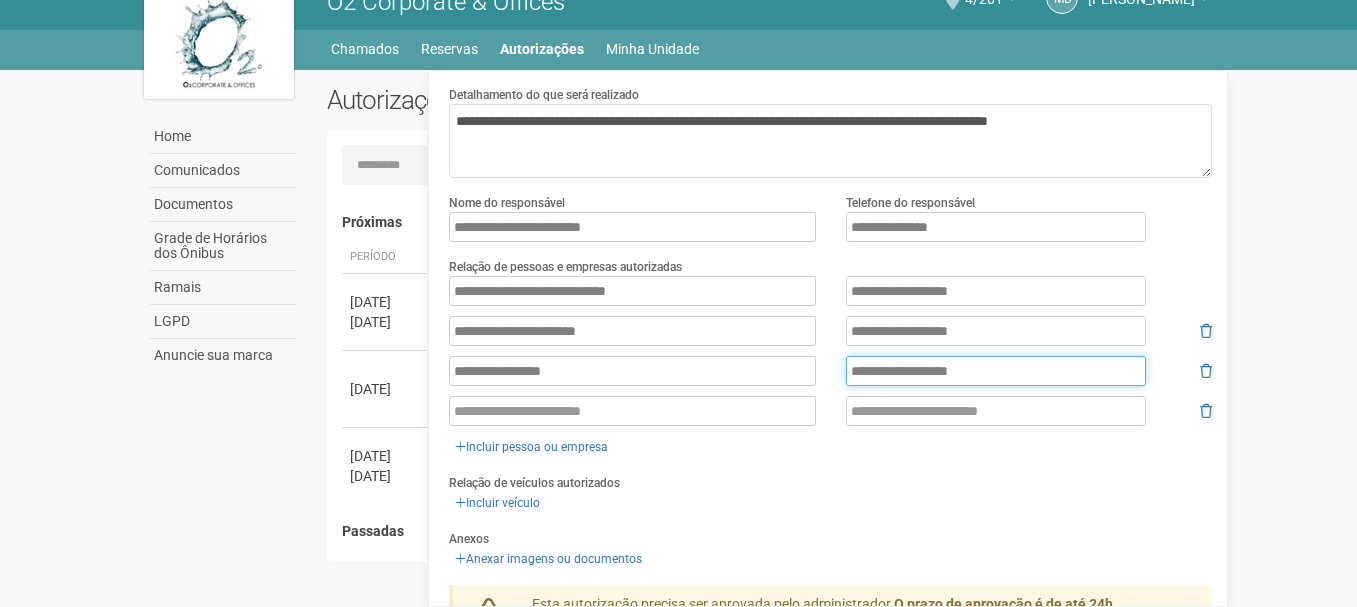 scroll, scrollTop: 296, scrollLeft: 0, axis: vertical 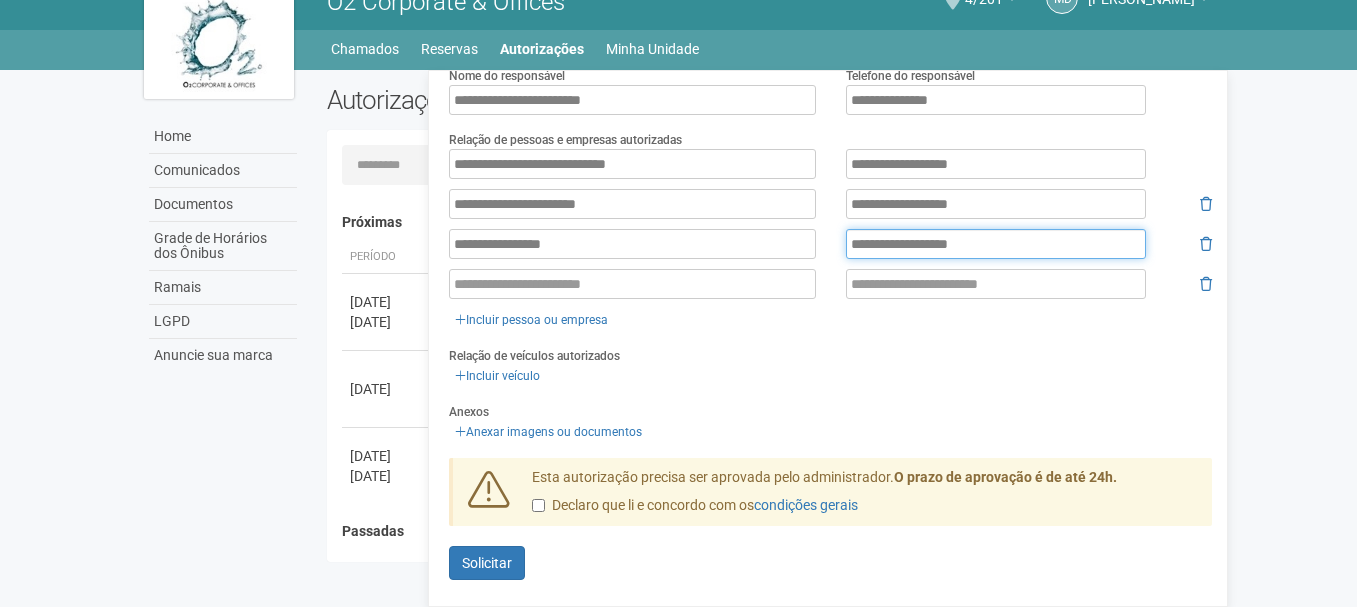 type on "**********" 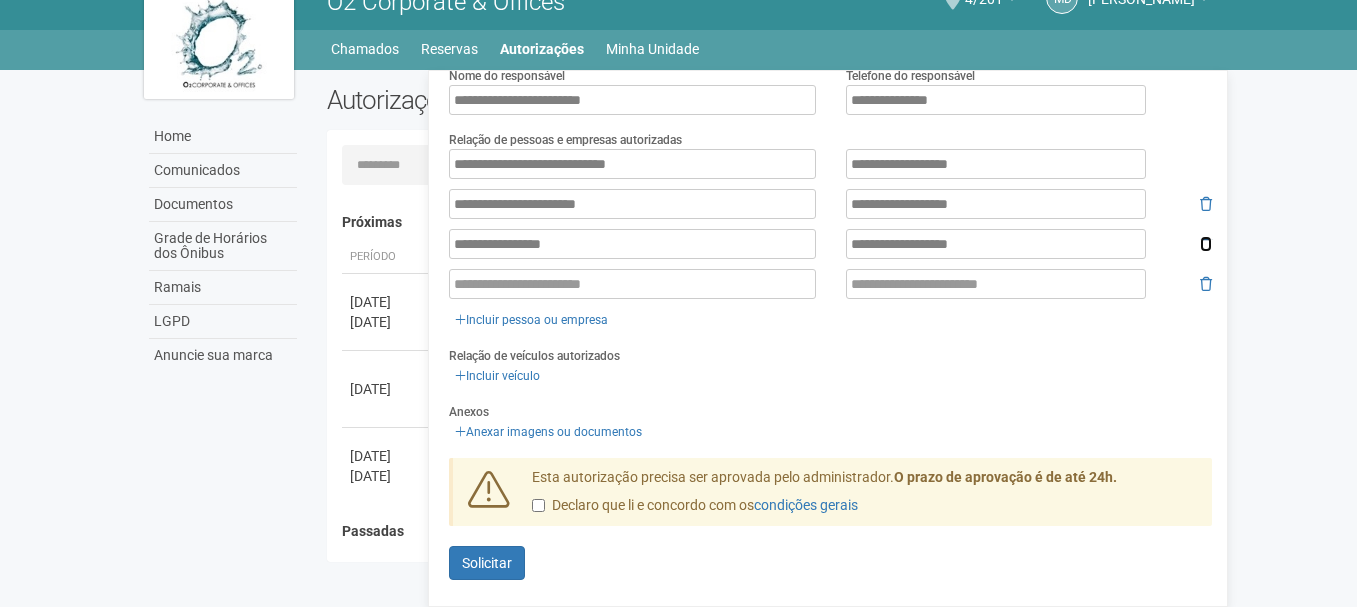 click at bounding box center (1206, 244) 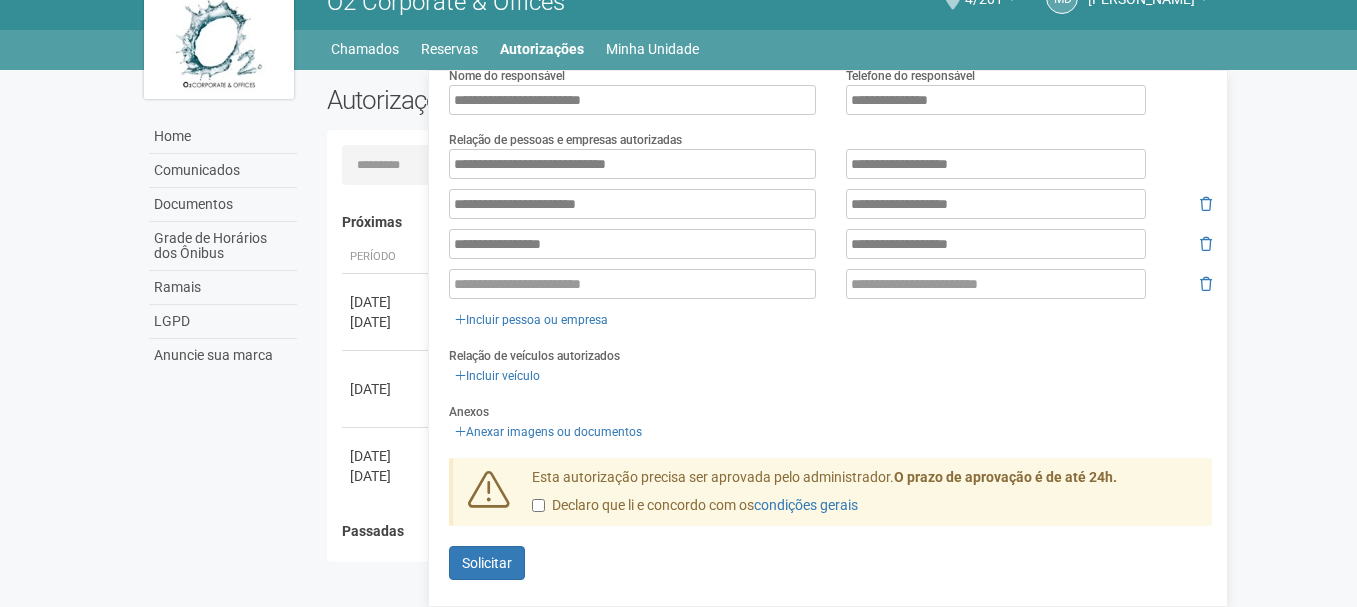 scroll, scrollTop: 256, scrollLeft: 0, axis: vertical 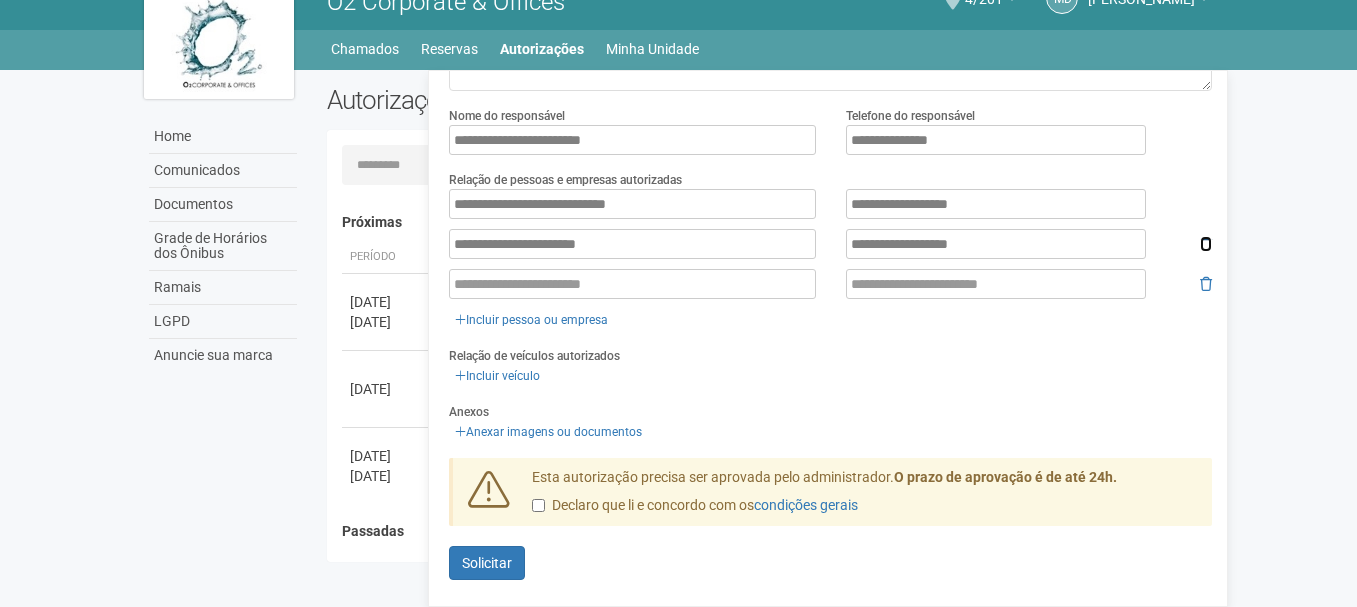 click at bounding box center [1206, 244] 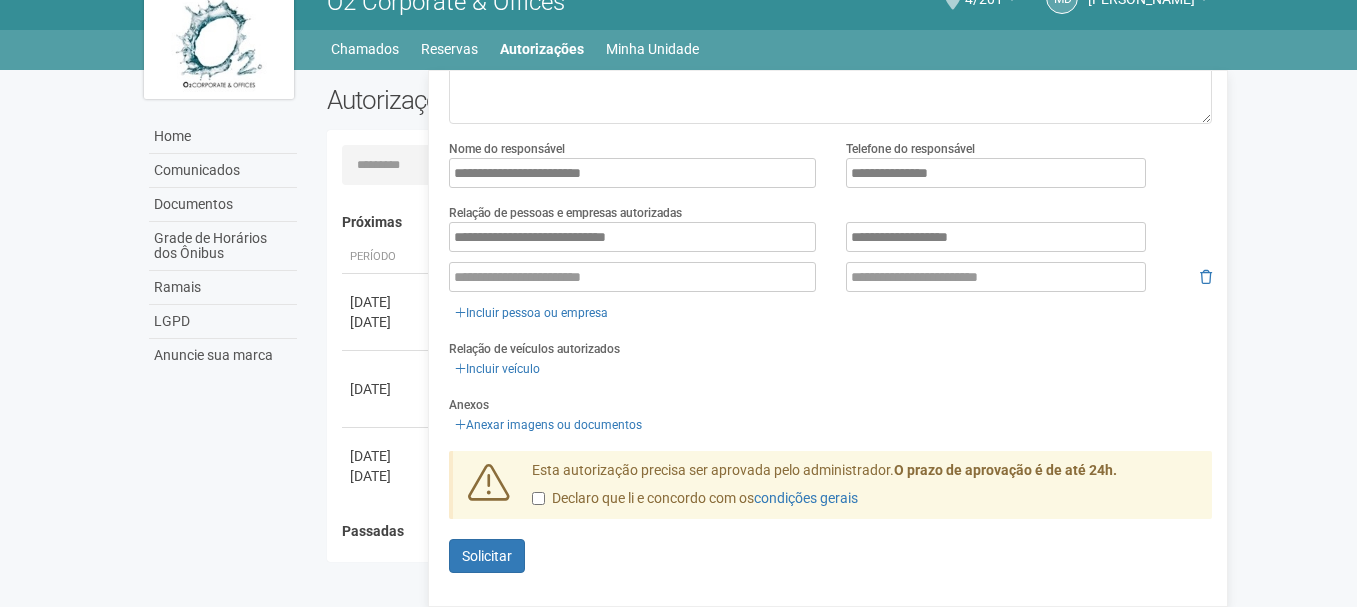 scroll, scrollTop: 216, scrollLeft: 0, axis: vertical 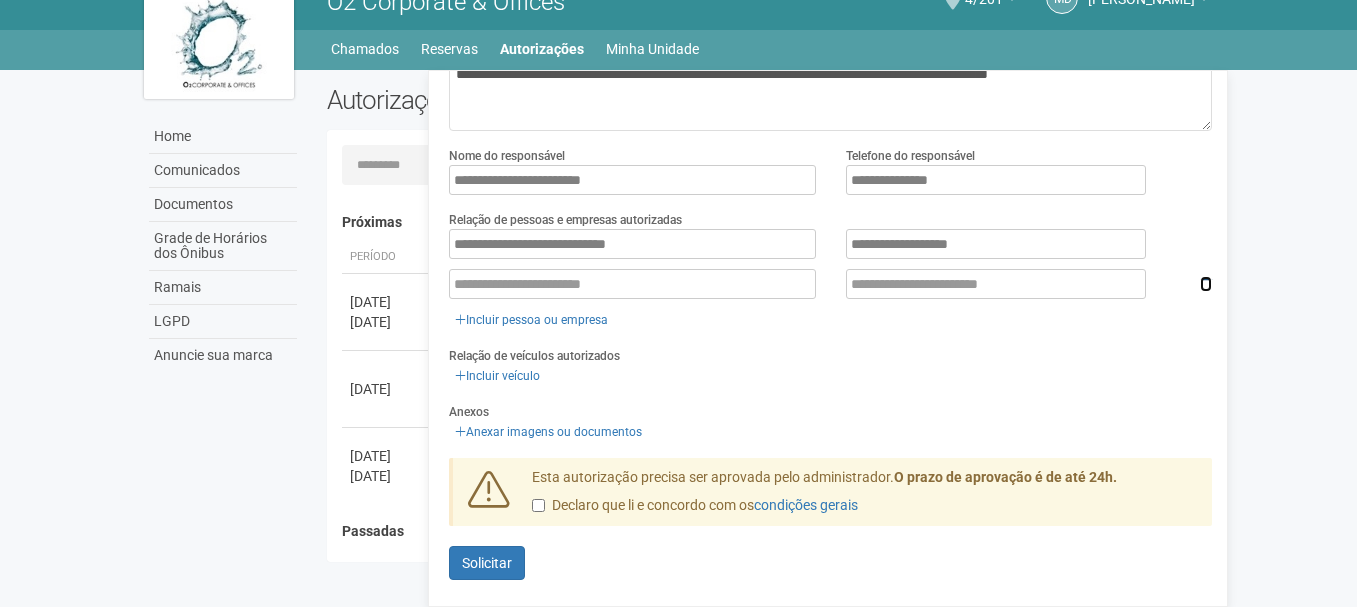 click at bounding box center (1206, 284) 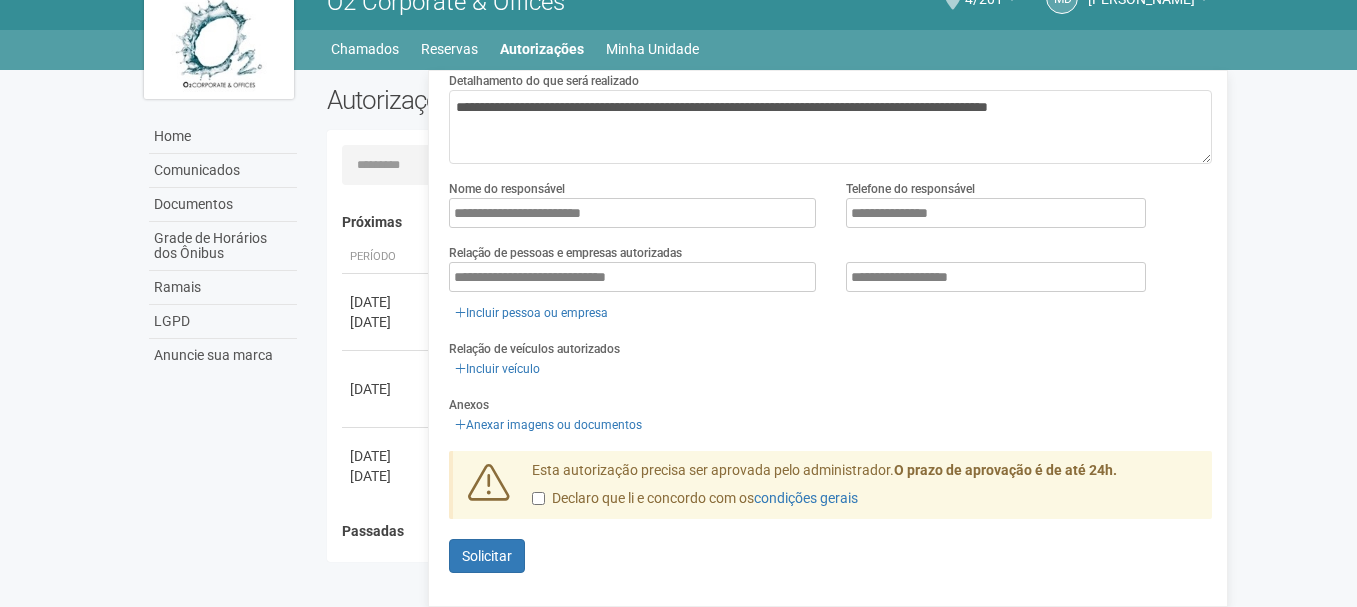 scroll, scrollTop: 176, scrollLeft: 0, axis: vertical 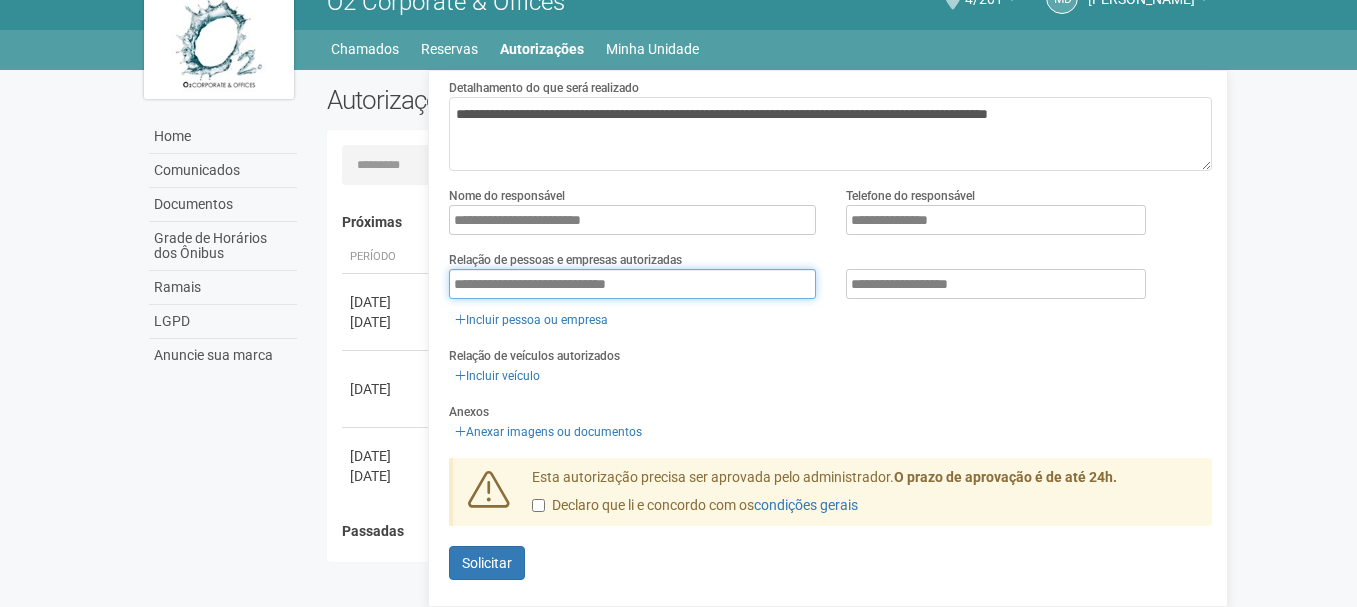 drag, startPoint x: 721, startPoint y: 279, endPoint x: 449, endPoint y: 285, distance: 272.06616 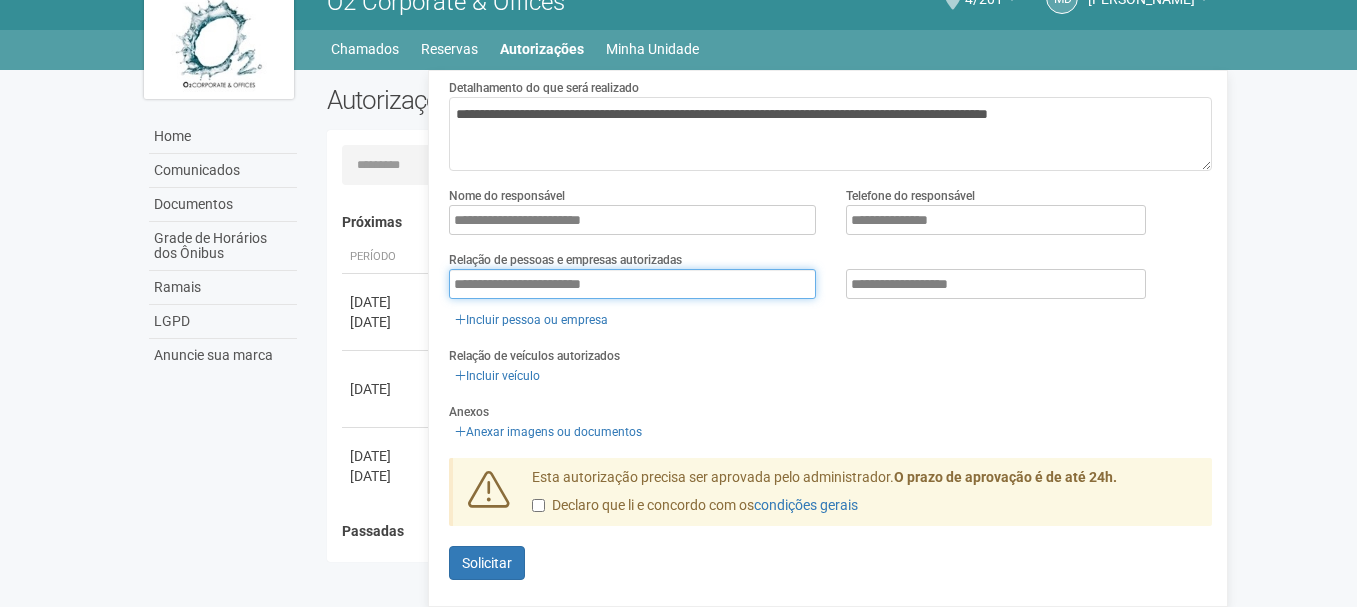 type on "**********" 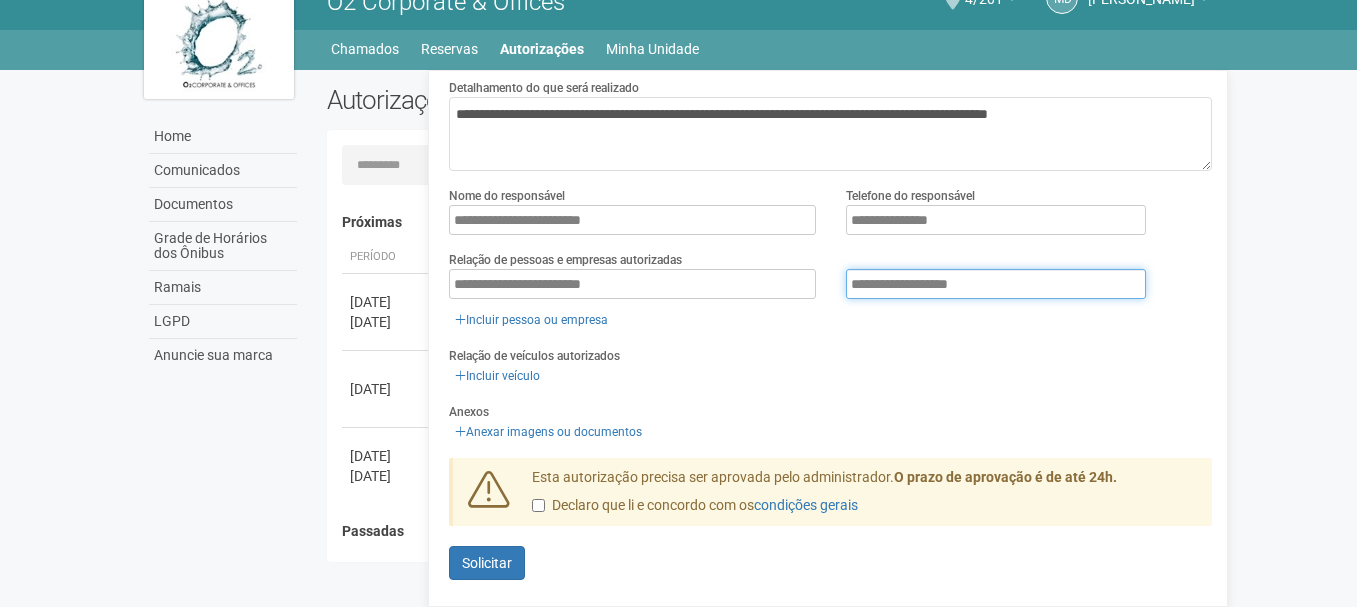 click on "**********" at bounding box center (996, 284) 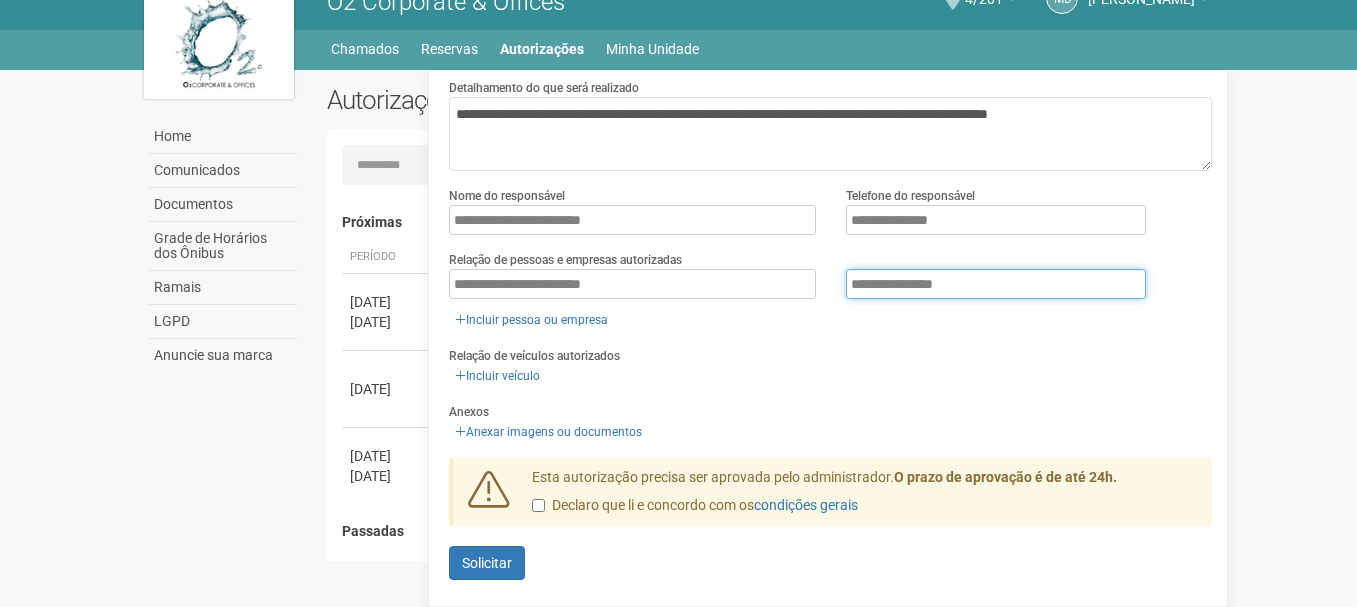 type on "**********" 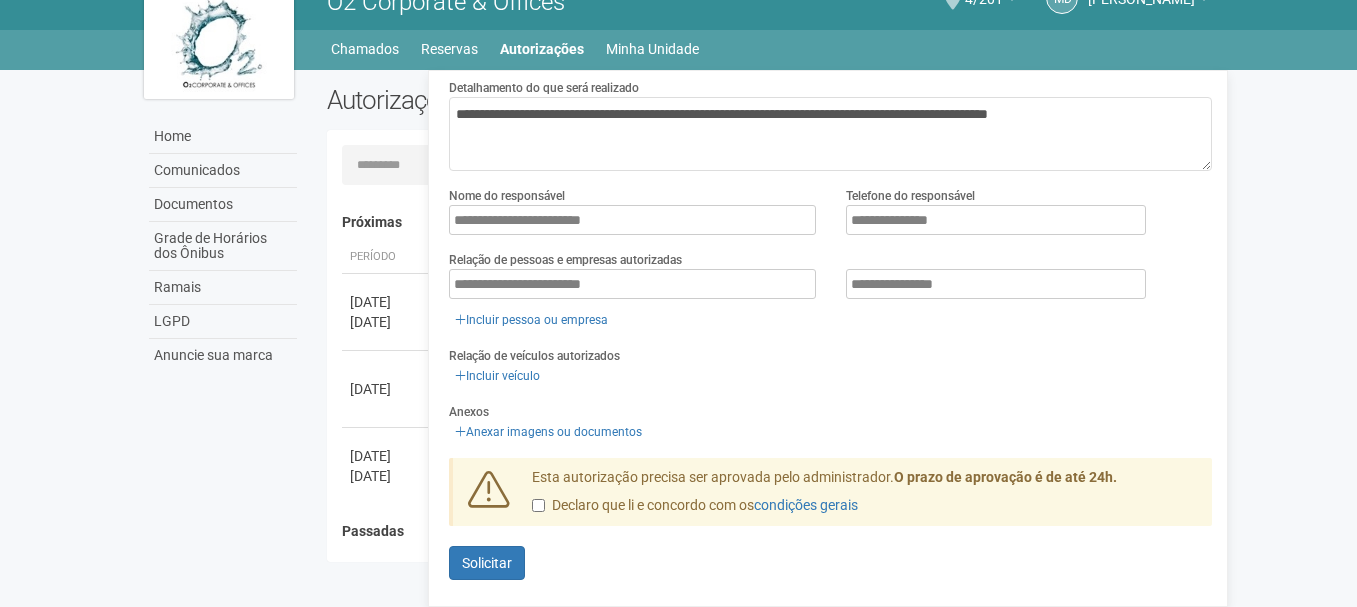 click on "**********" at bounding box center (830, 300) 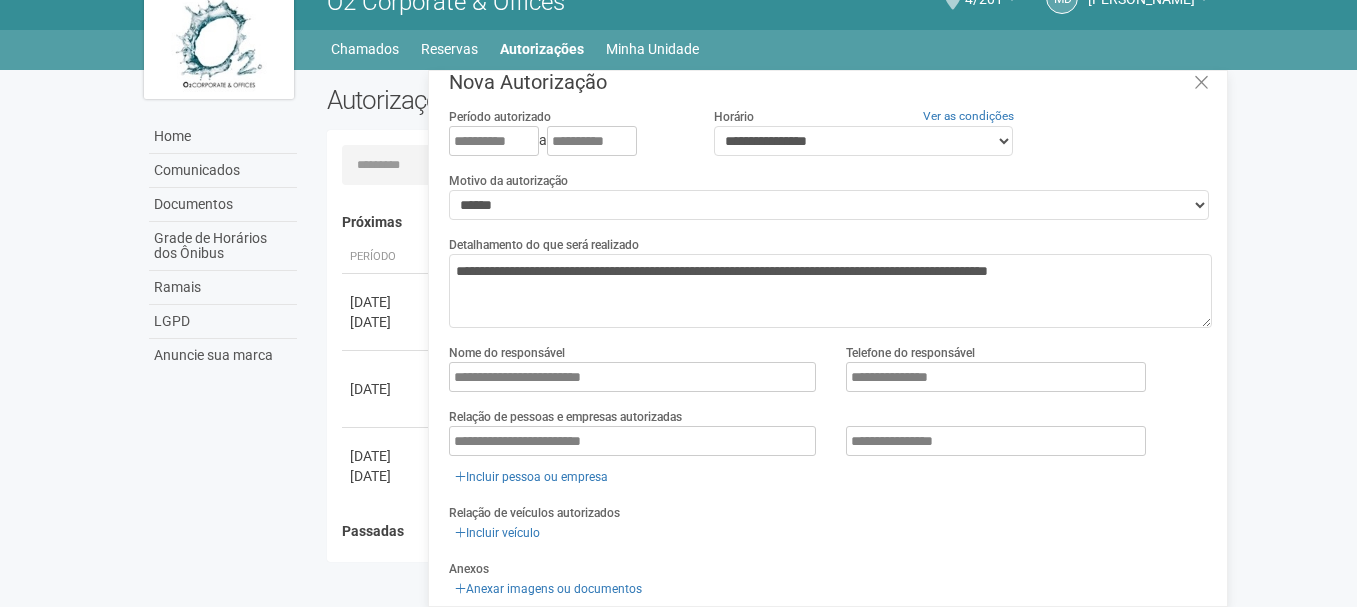 scroll, scrollTop: 0, scrollLeft: 0, axis: both 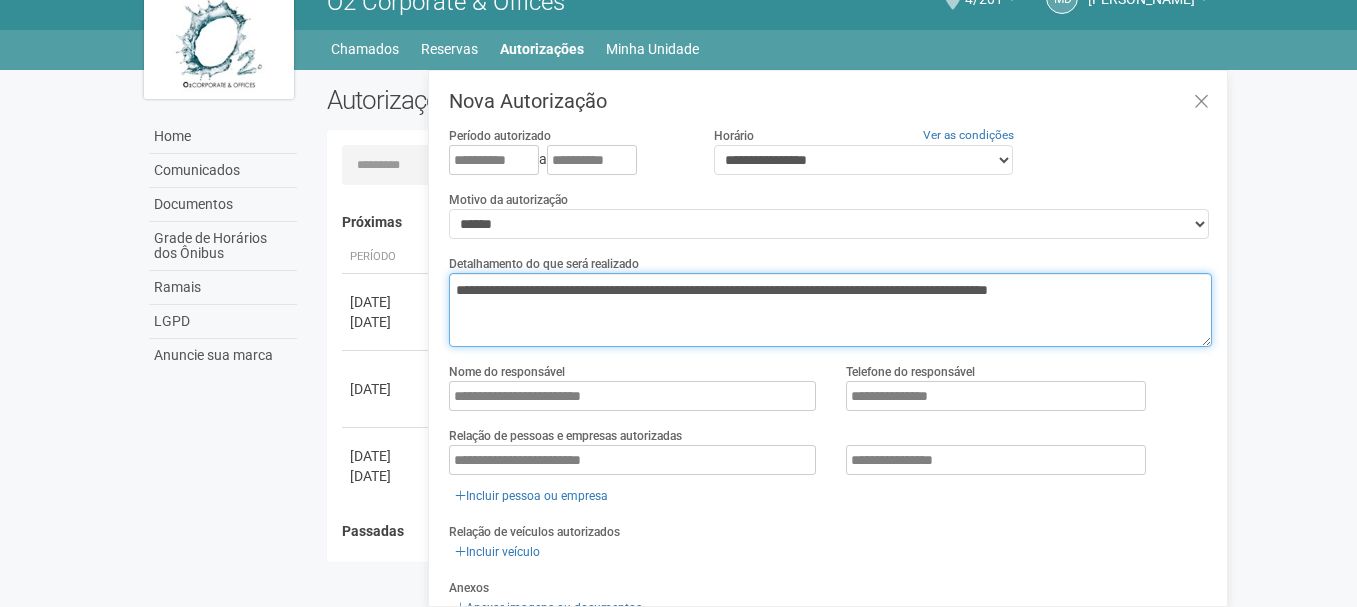 click on "**********" at bounding box center [830, 310] 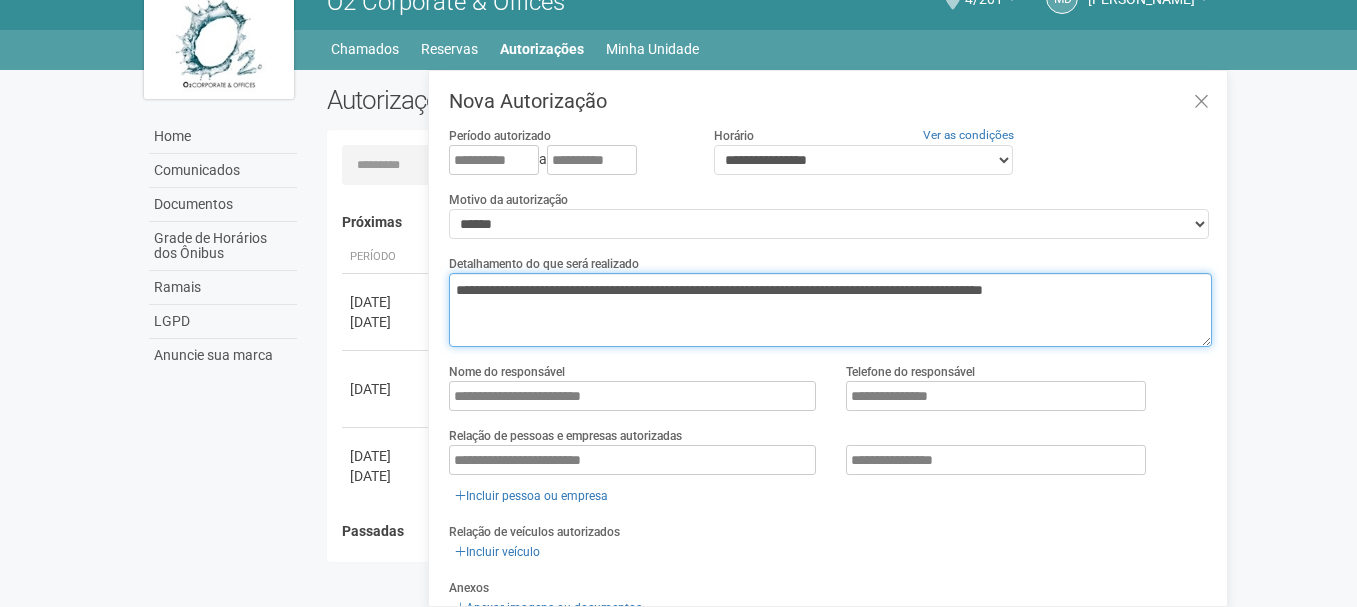 click on "**********" at bounding box center [830, 310] 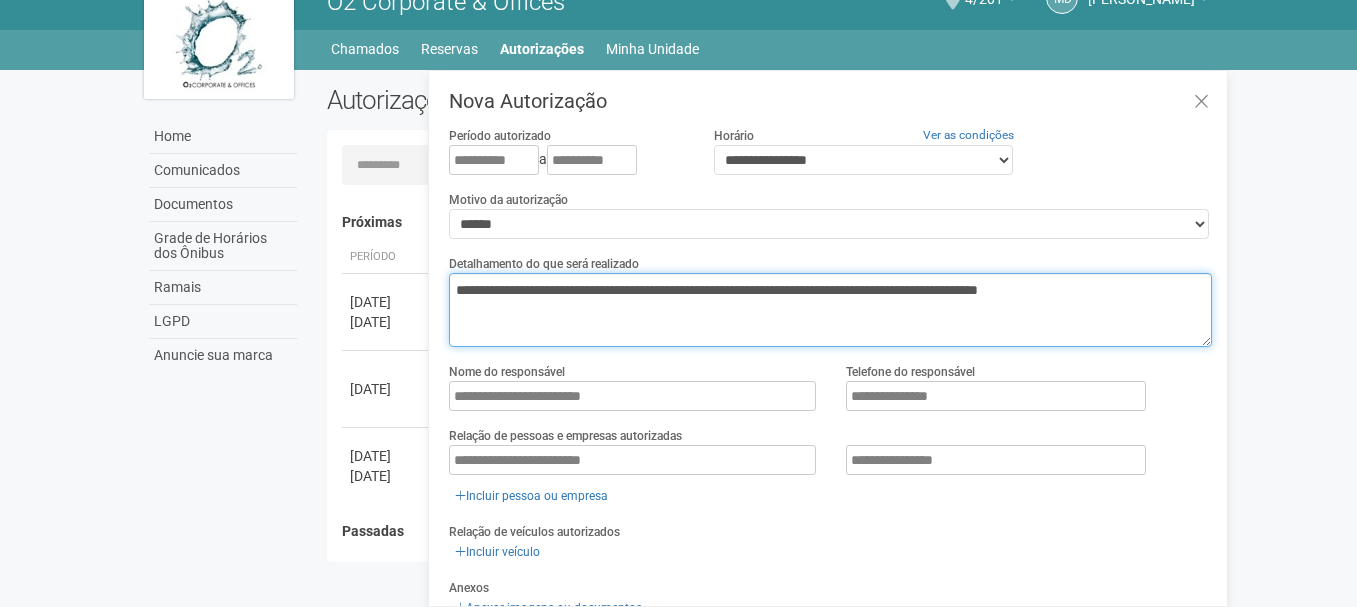 click on "**********" at bounding box center [830, 310] 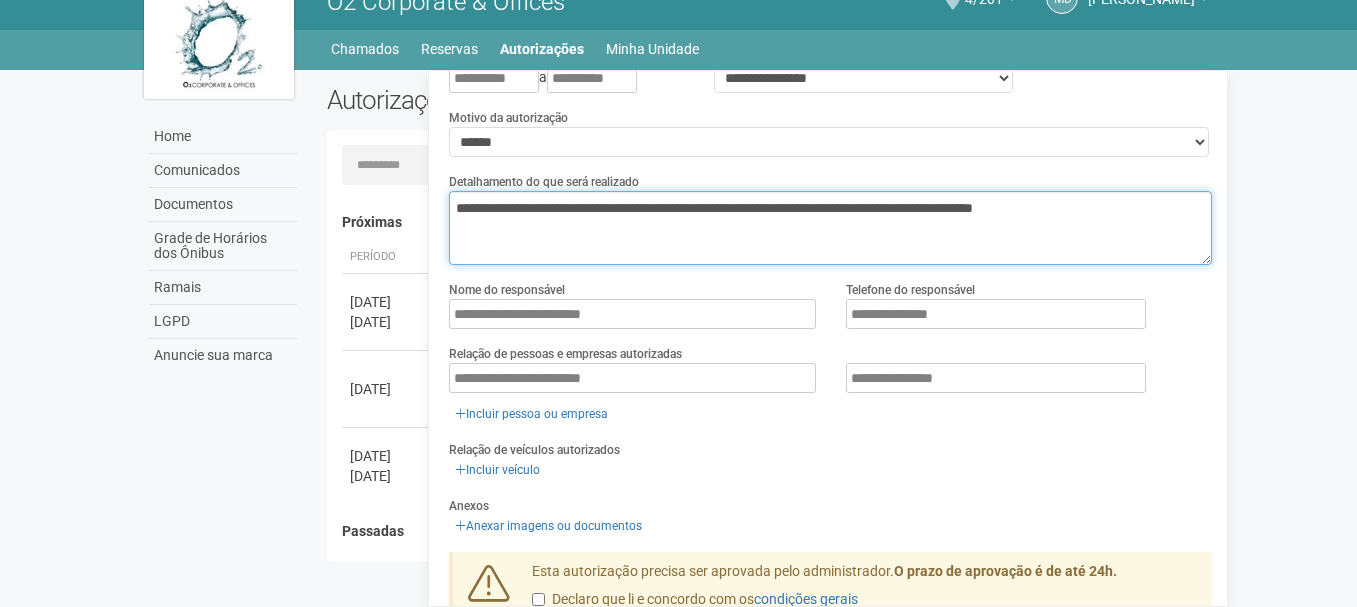 scroll, scrollTop: 176, scrollLeft: 0, axis: vertical 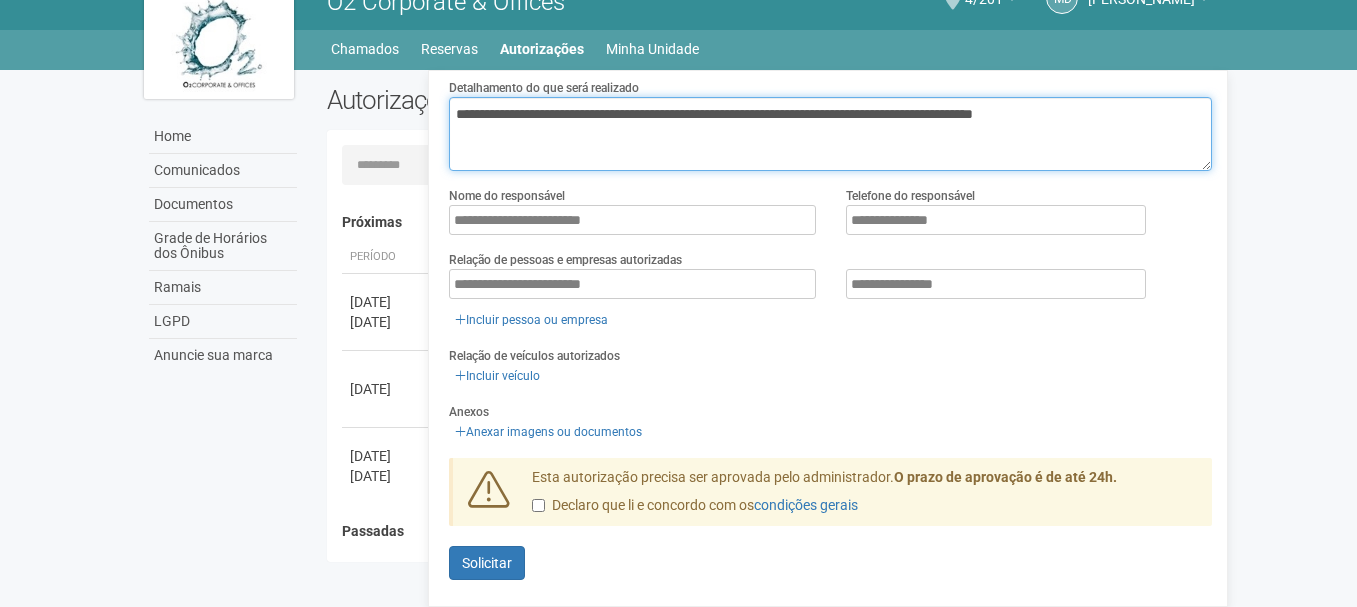 type on "**********" 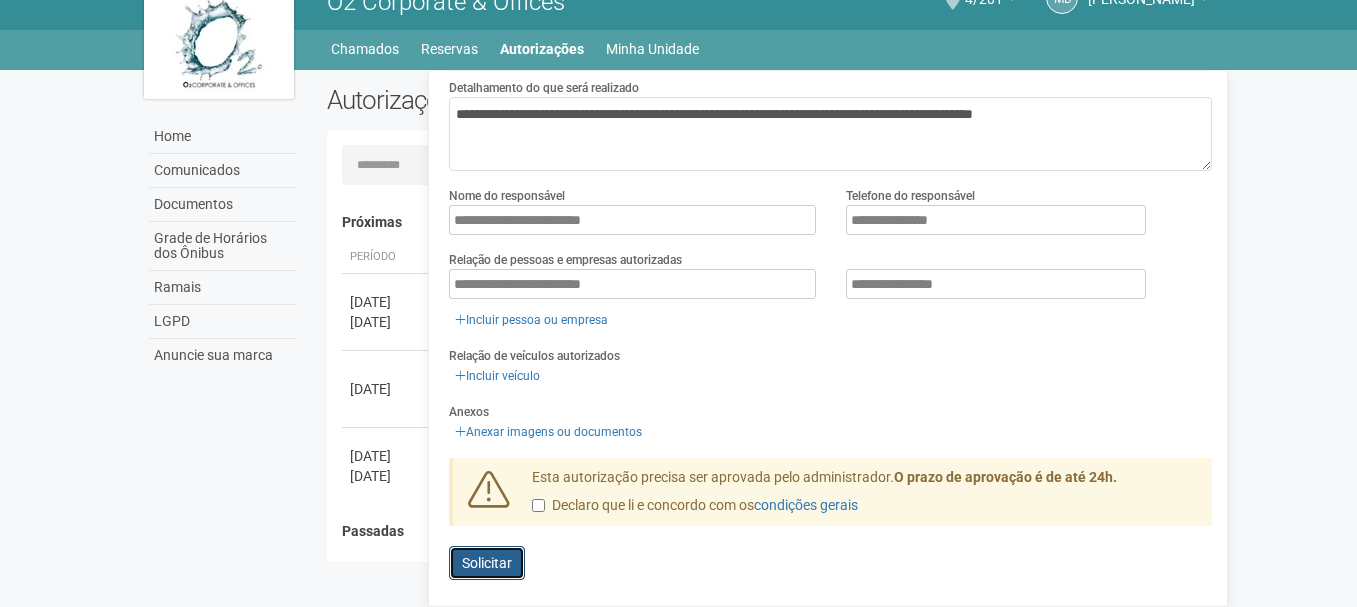 click on "Solicitar" at bounding box center (487, 563) 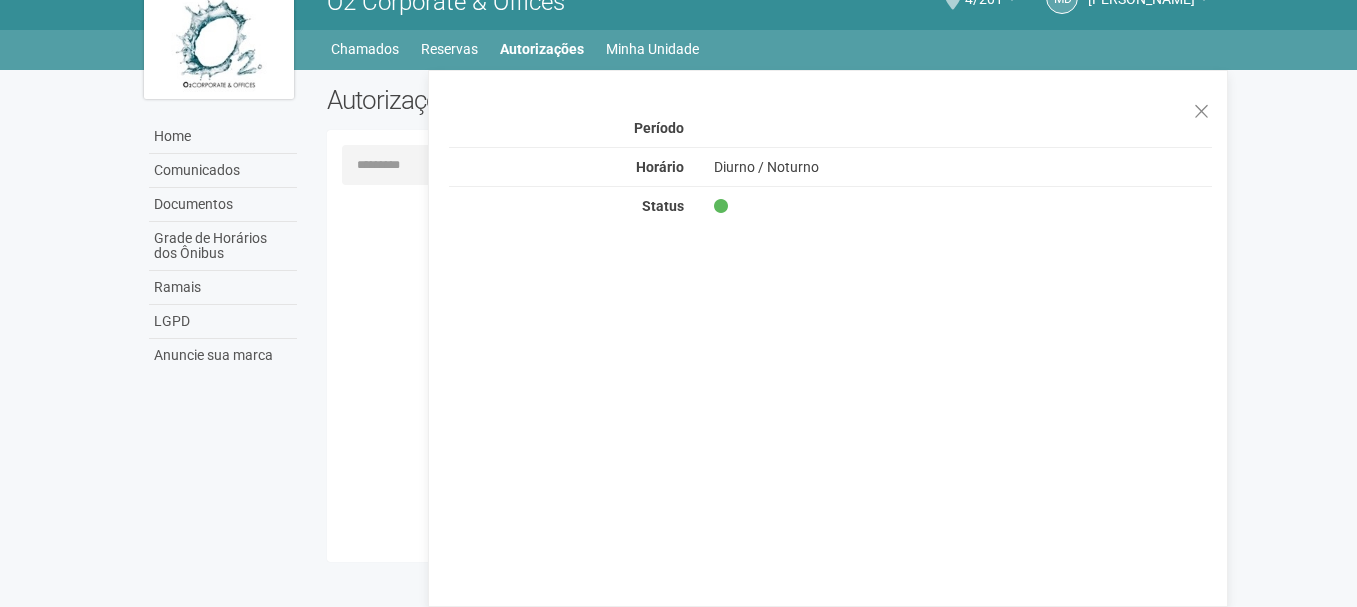 scroll, scrollTop: 0, scrollLeft: 0, axis: both 